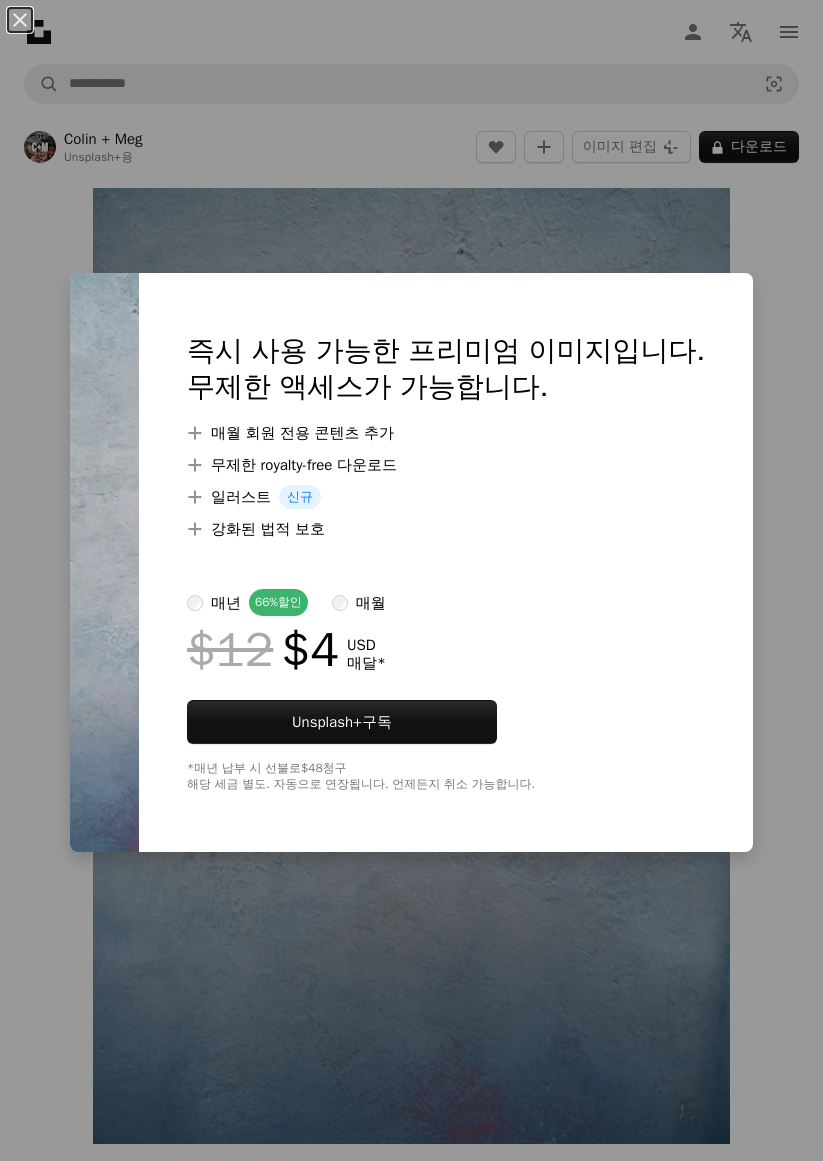 scroll, scrollTop: 0, scrollLeft: 0, axis: both 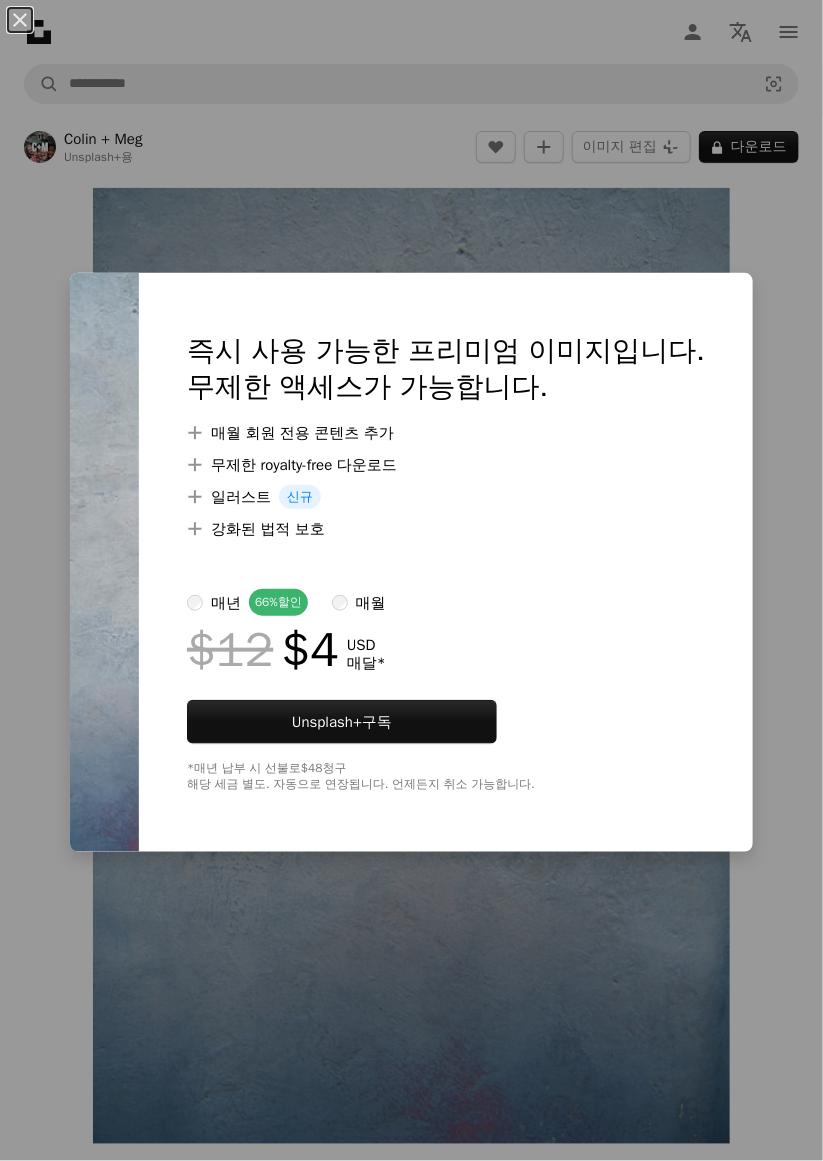 click on "An X shape 즉시 사용 가능한 프리미엄 이미지입니다. 무제한 액세스가 가능합니다. A plus sign 매월 회원 전용 콘텐츠 추가 A plus sign 무제한 royalty-free 다운로드 A plus sign 일러스트  신규 A plus sign 강화된 법적 보호 매년 66%  할인 매월 $12   $4 USD 매달 * Unsplash+  구독 *매년 납부 시 선불로  $48  청구 해당 세금 별도. 자동으로 연장됩니다. 언제든지 취소 가능합니다." at bounding box center (411, 580) 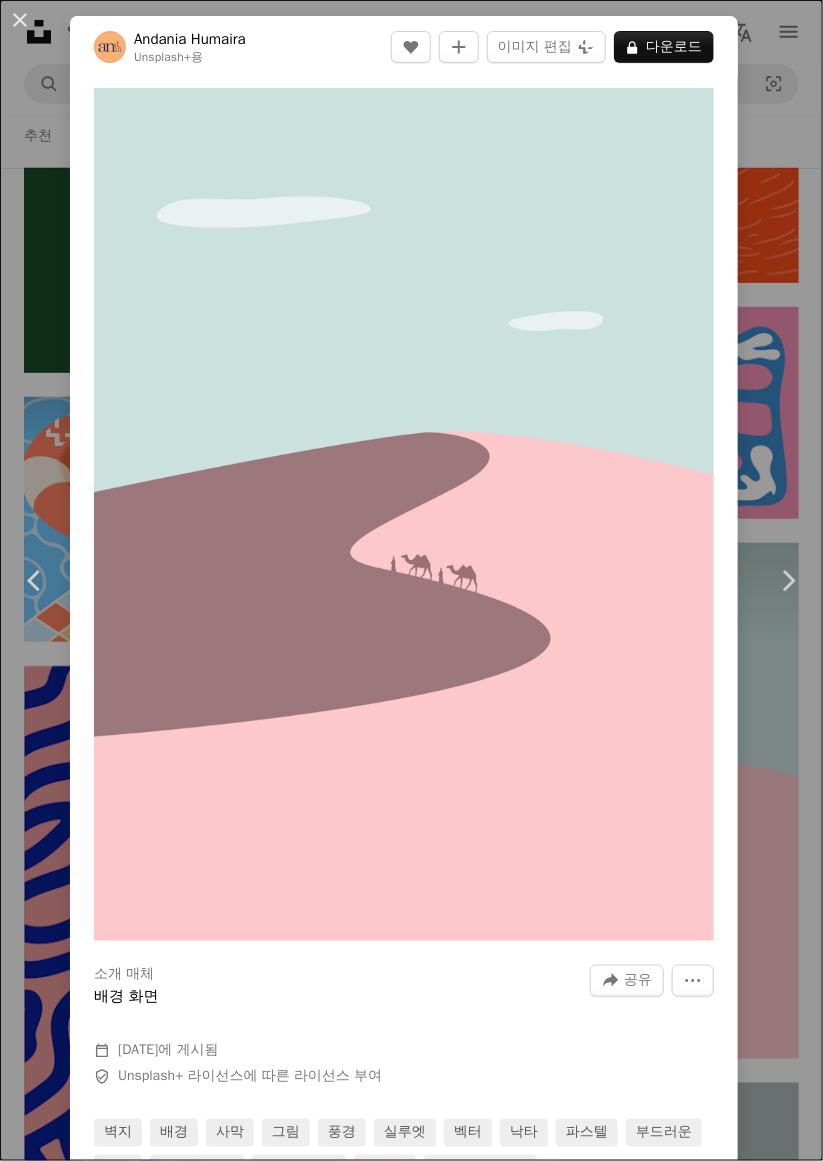 scroll, scrollTop: 21521, scrollLeft: 0, axis: vertical 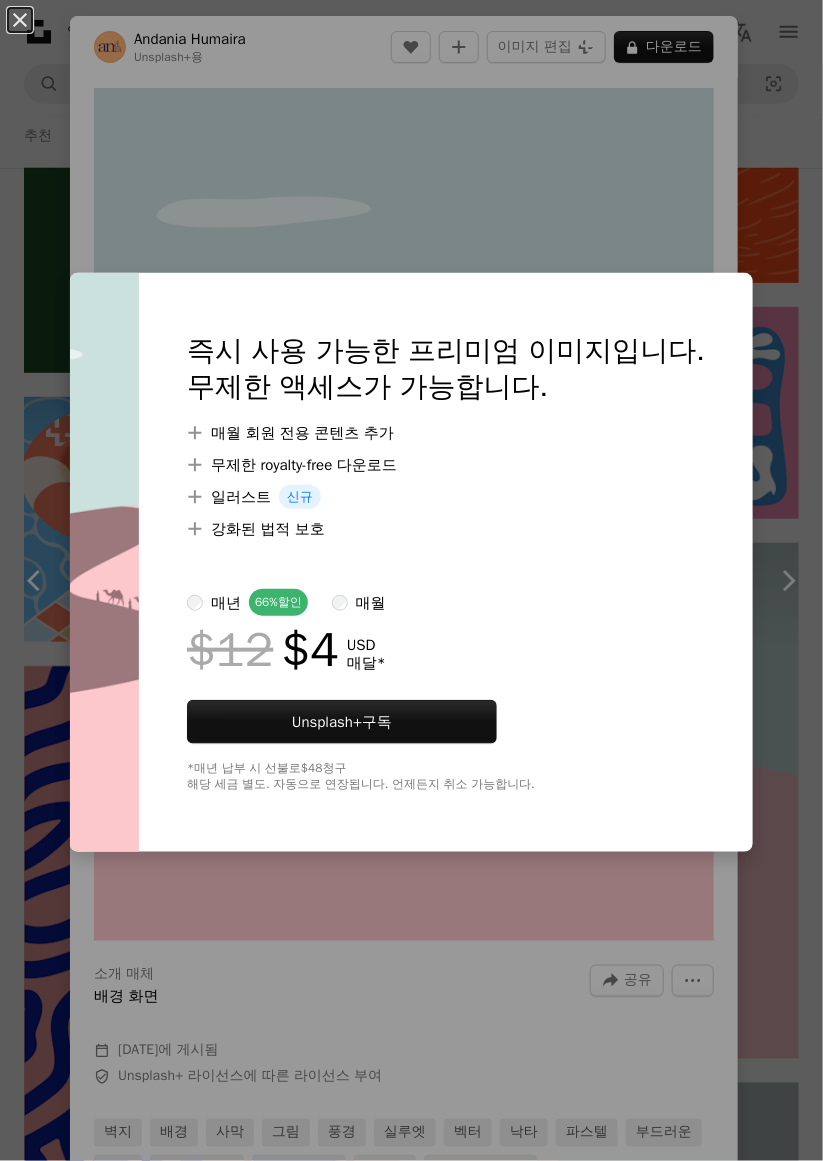 click on "An X shape 즉시 사용 가능한 프리미엄 이미지입니다. 무제한 액세스가 가능합니다. A plus sign 매월 회원 전용 콘텐츠 추가 A plus sign 무제한 royalty-free 다운로드 A plus sign 일러스트  신규 A plus sign 강화된 법적 보호 매년 66%  할인 매월 $12   $4 USD 매달 * Unsplash+  구독 *매년 납부 시 선불로  $48  청구 해당 세금 별도. 자동으로 연장됩니다. 언제든지 취소 가능합니다." at bounding box center [411, 580] 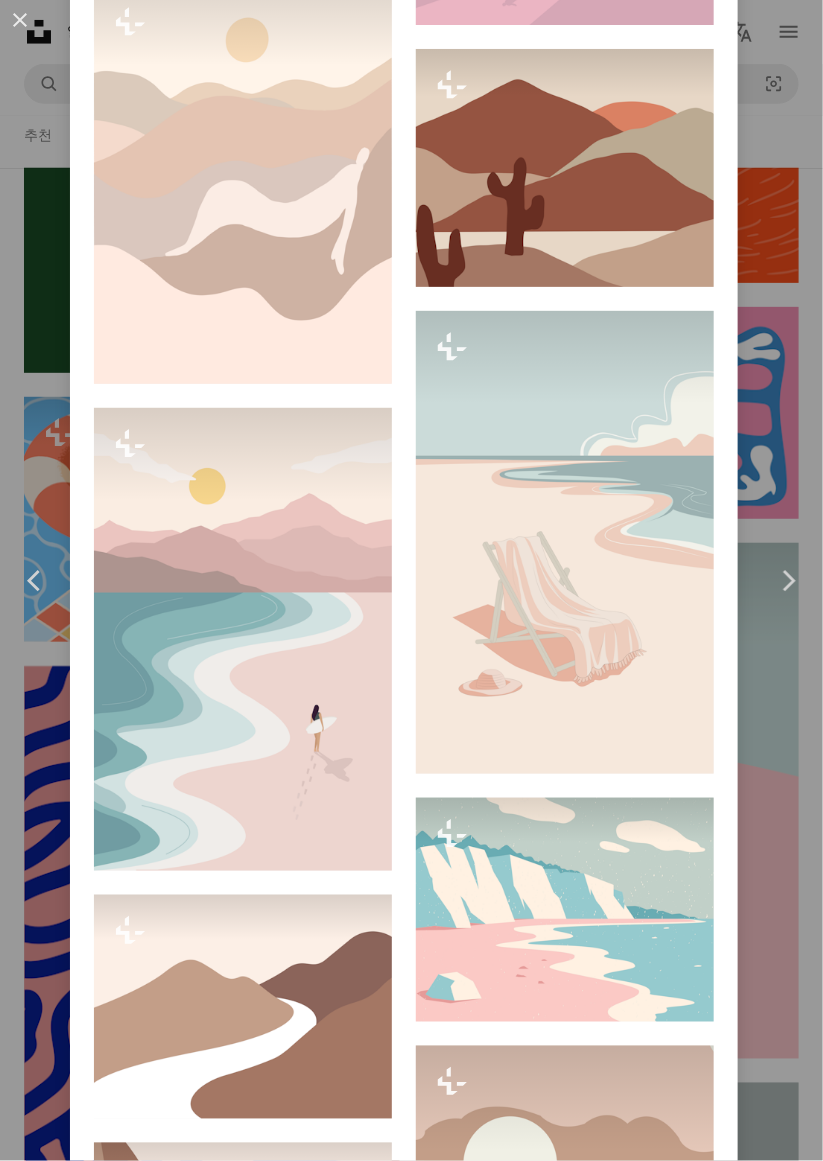 scroll, scrollTop: 3145, scrollLeft: 0, axis: vertical 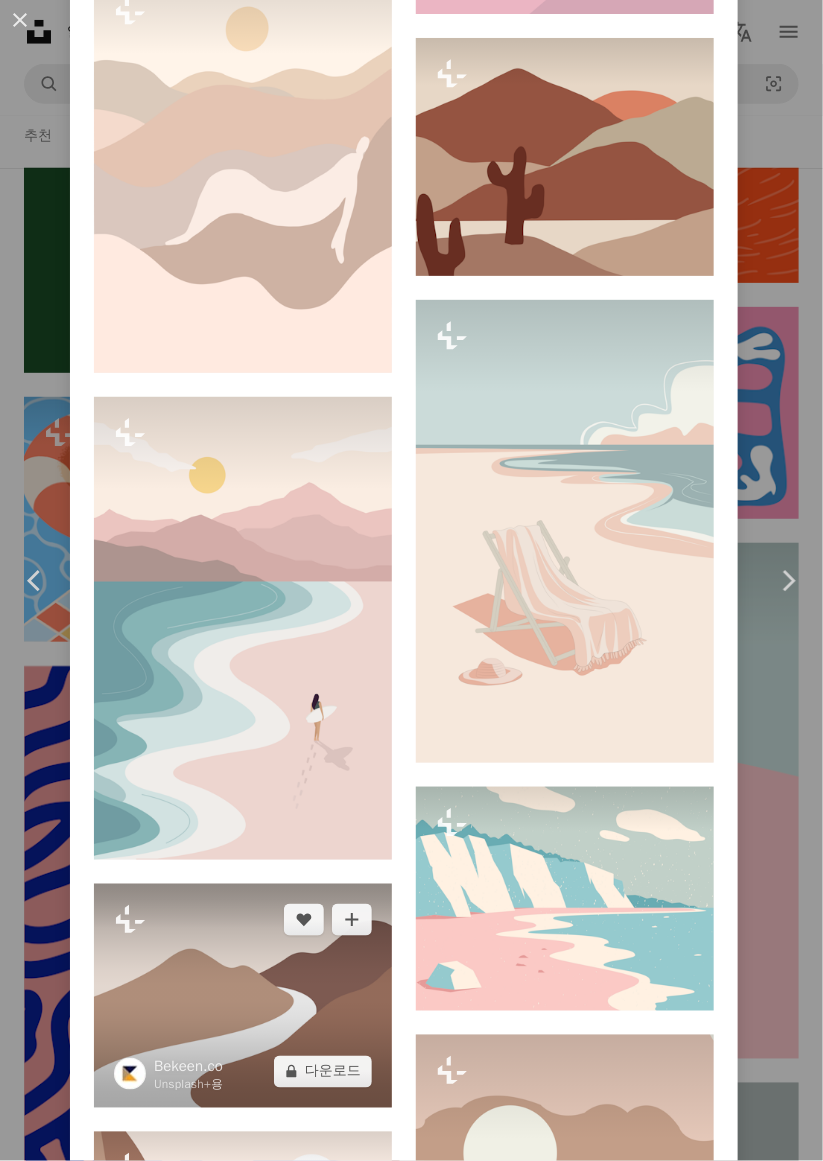 click at bounding box center [243, 996] 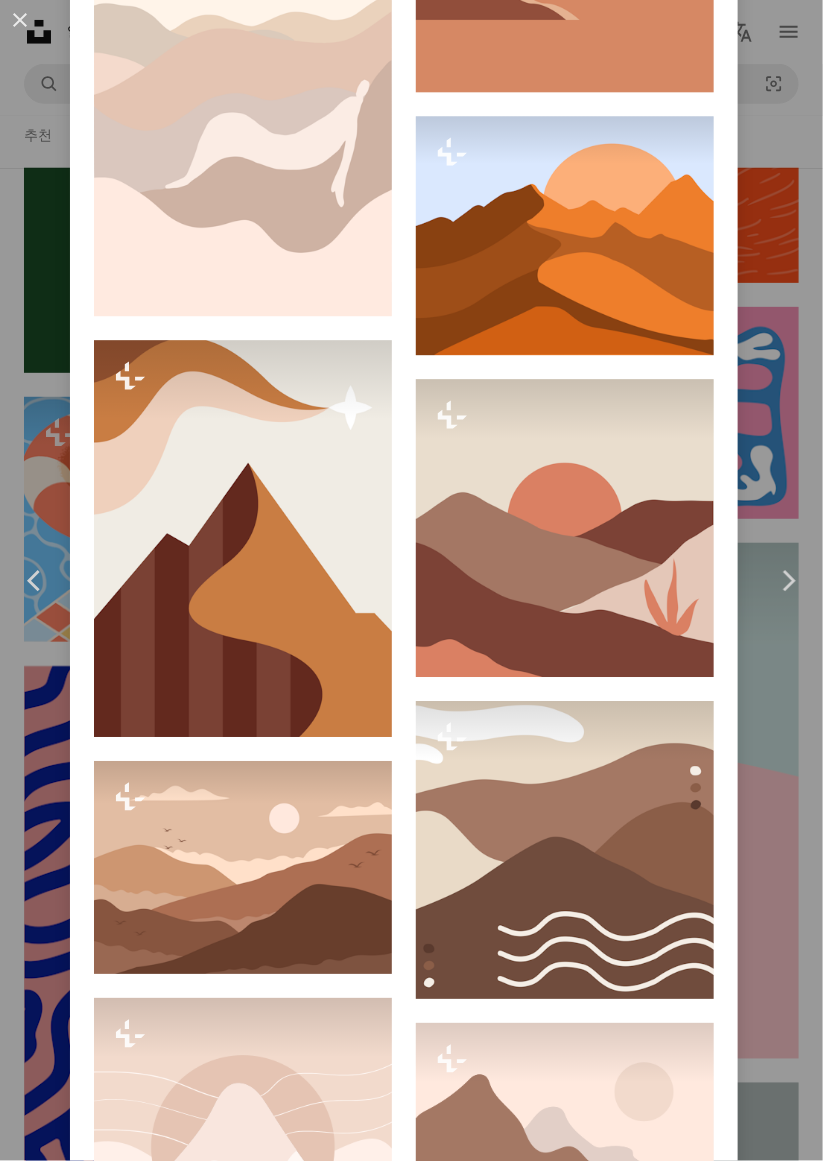 scroll, scrollTop: 645, scrollLeft: 0, axis: vertical 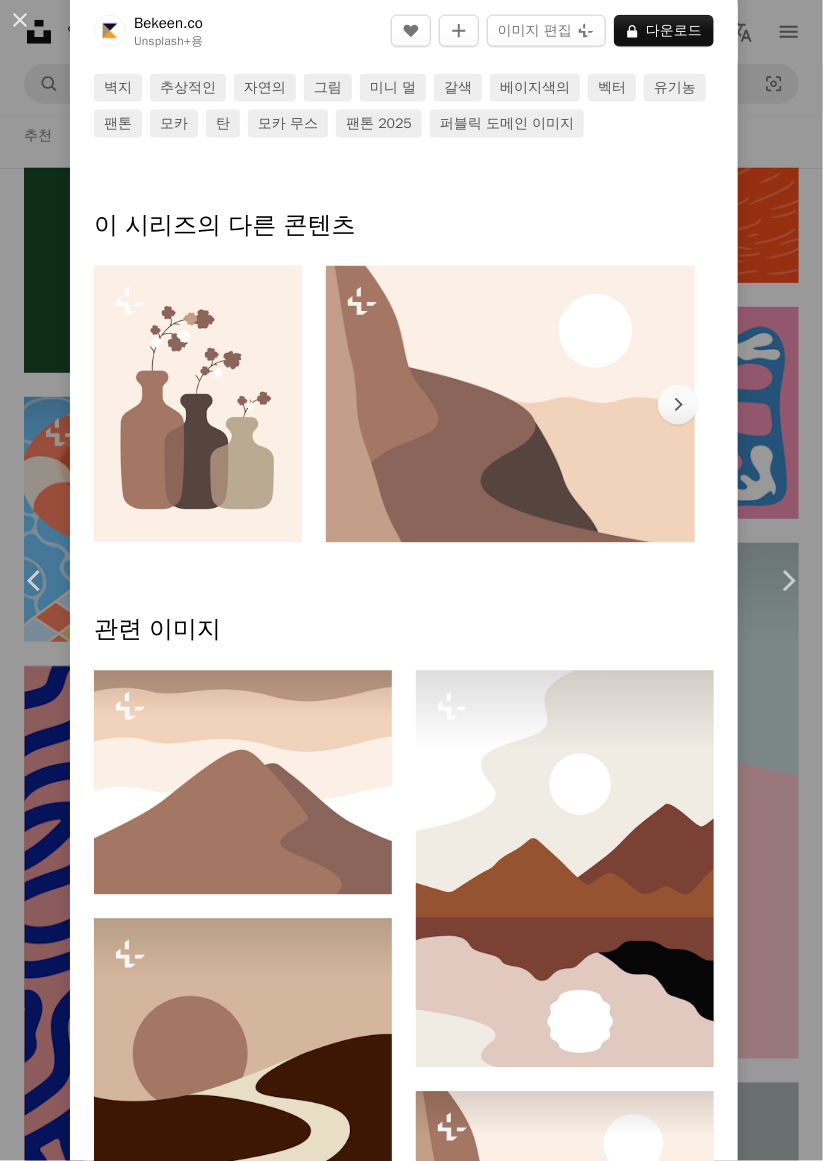 click on "An X shape Chevron left Chevron right Bekeen.co Unsplash+ 용 A heart A plus sign 이미지 편집   Plus sign for Unsplash+ A lock   다운로드 Zoom in A forward-right arrow 공유 More Actions Calendar outlined 2025년 1월 16일 에 게시됨 Safety Unsplash+ 라이선스 에 따른 라이선스 부여 벽지 추상적인 자연의 그림 미니 멀 갈색 베이지색의 벡터 유기농 팬톤 모카 탄 모카 무스 팬톤 2025 퍼블릭 도메인 이미지 이 시리즈의 다른 콘텐츠 Chevron right Plus sign for Unsplash+ Plus sign for Unsplash+ Plus sign for Unsplash+ Plus sign for Unsplash+ Plus sign for Unsplash+ Plus sign for Unsplash+ Plus sign for Unsplash+ Plus sign for Unsplash+ Plus sign for Unsplash+ 관련 이미지 Plus sign for Unsplash+ A heart A plus sign Bekeen.co Unsplash+ 용 A lock   다운로드 Plus sign for Unsplash+ A heart A plus sign Dadi Prayoga Unsplash+ 용 A lock   다운로드 Plus sign for Unsplash+ A heart A plus sign Summerizze Unsplash+ 용 A lock   A heart 용" at bounding box center (411, 580) 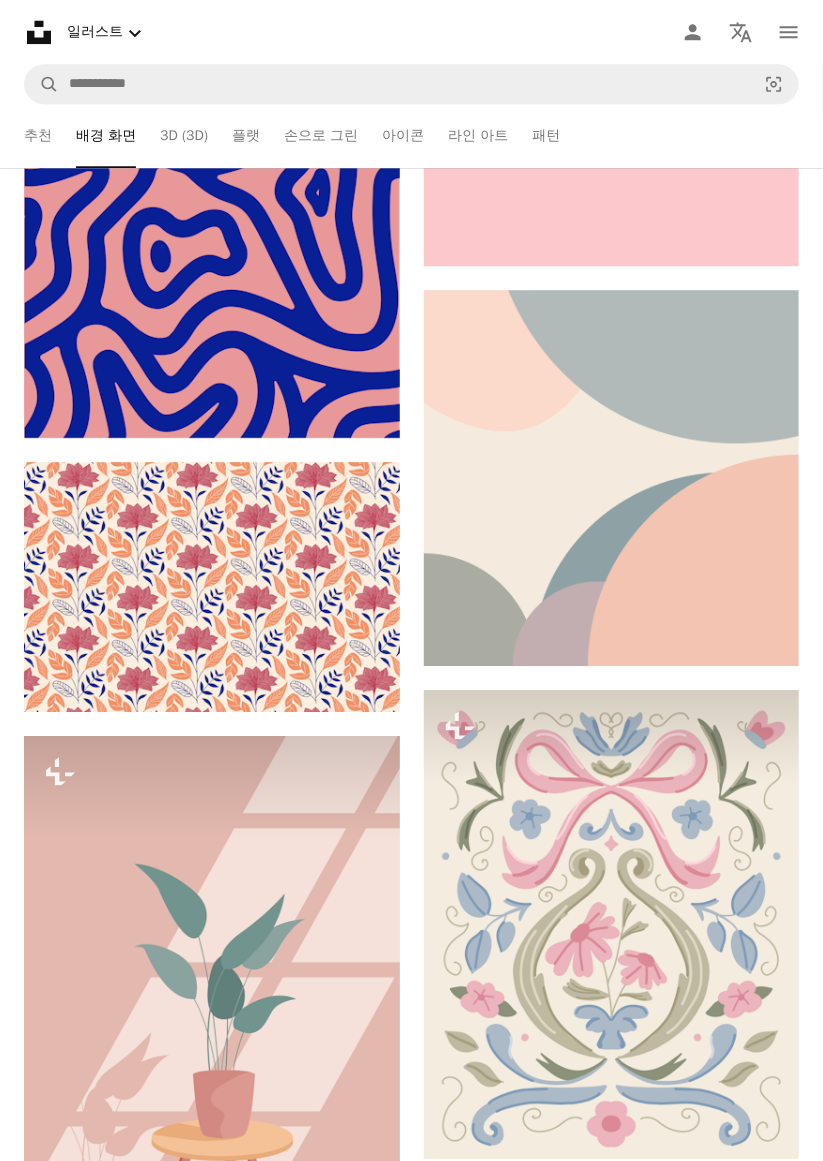 scroll, scrollTop: 22334, scrollLeft: 0, axis: vertical 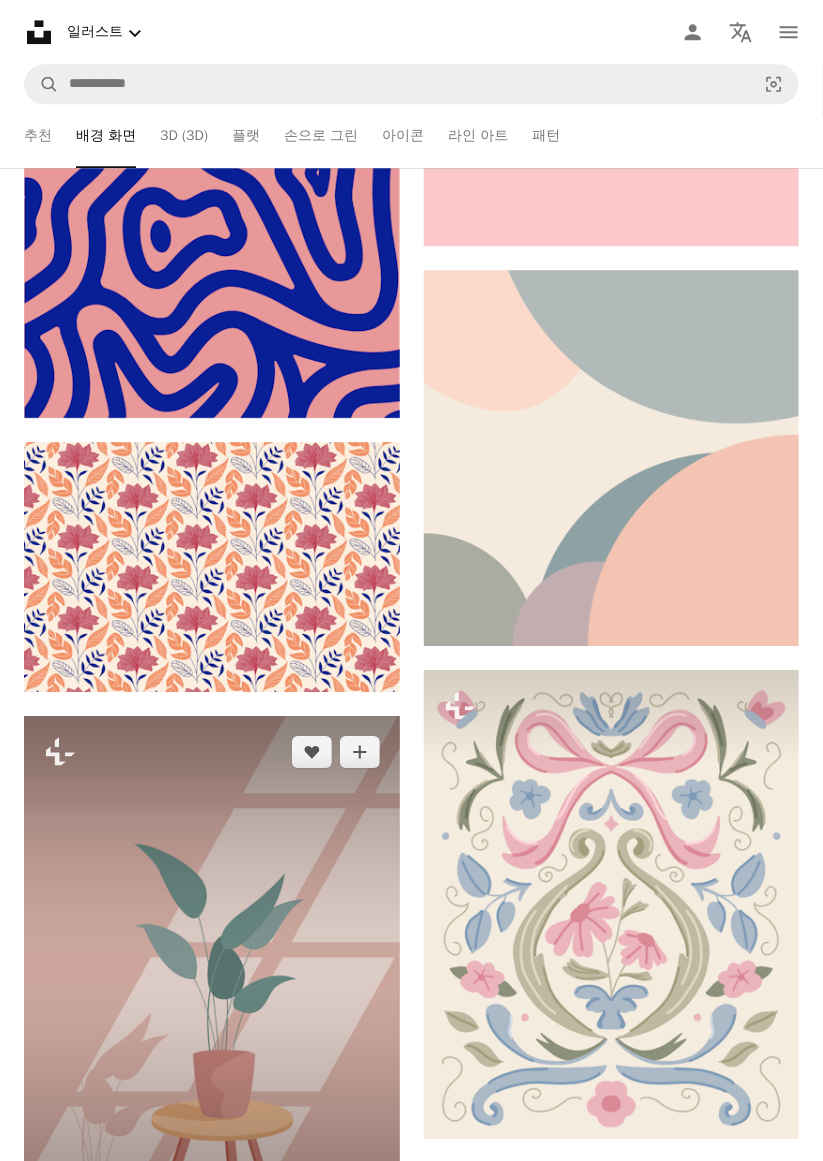 click at bounding box center [212, 974] 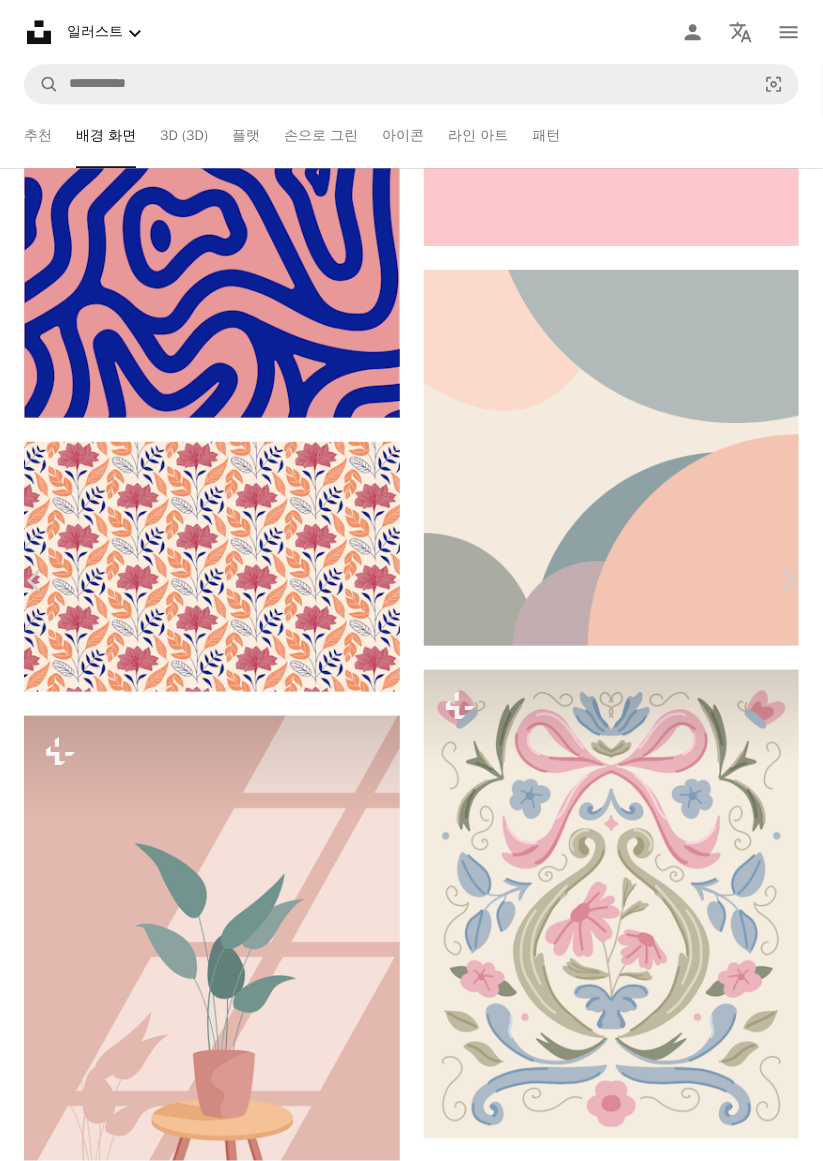 click on "An X shape Chevron left Chevron right Silverfork Studio Unsplash+ 용 A heart A plus sign 이미지 편집   Plus sign for Unsplash+ A lock   다운로드 Zoom in 소개 매체 일러스트 ,  배경 화면 A forward-right arrow 공유 More Actions Calendar outlined 2024년 11월 20일 에 게시됨 Safety Unsplash+ 라이선스 에 따른 라이선스 부여 벽지 배경 그림 풍경 미니 멀 그림자 베이지색의 벡터 파스텔 밝다 포트레이트 인테리어 순간 파스텔 색상 파스텔 미학 부드러운 색상 파스텔 Creative Commons 이미지 이 시리즈의 다른 콘텐츠 Chevron right Plus sign for Unsplash+ Plus sign for Unsplash+ Plus sign for Unsplash+ 관련 이미지 Plus sign for Unsplash+ A heart A plus sign Olga Gryb Unsplash+ 용 A lock   다운로드 Plus sign for Unsplash+ A heart A plus sign HandRush Supply Unsplash+ 용 A lock   다운로드 Plus sign for Unsplash+ A heart A plus sign Prakasit Khuansuwan Unsplash+ 용 A lock   다운로드 Plus sign for Unsplash+" at bounding box center (411, 4529) 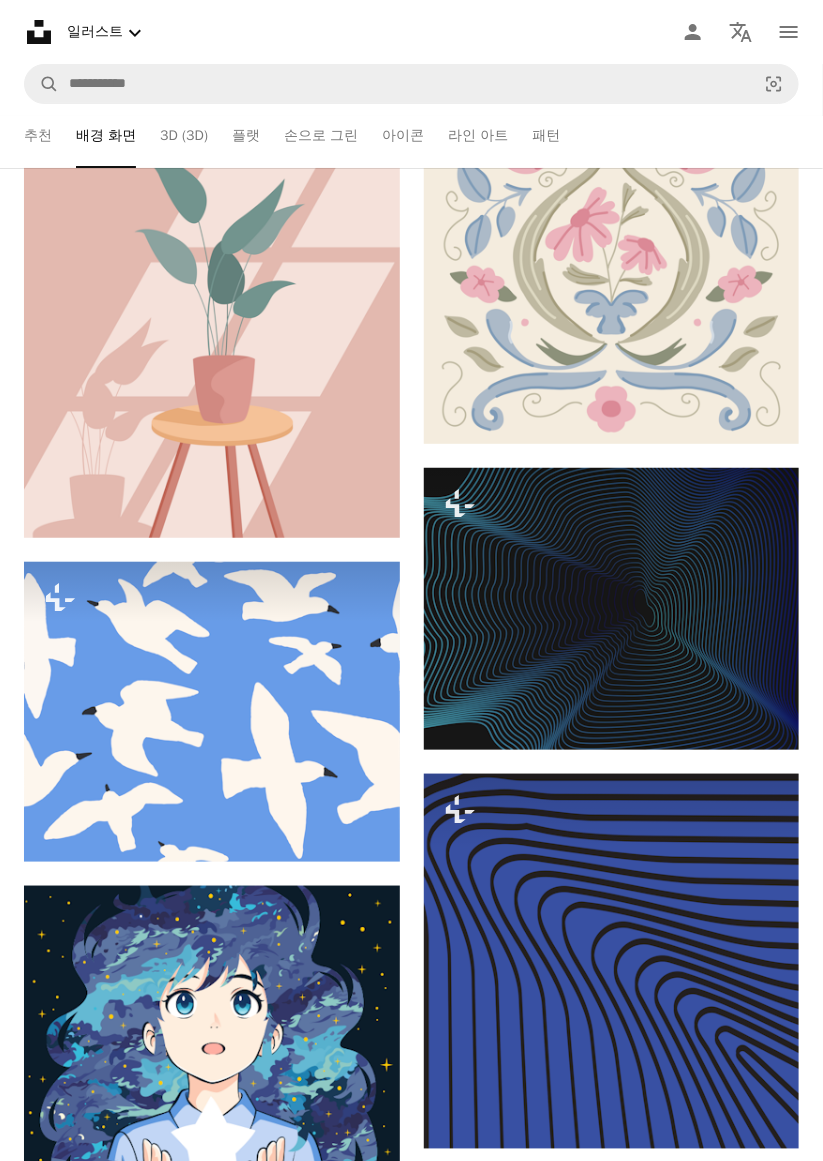 scroll, scrollTop: 23032, scrollLeft: 0, axis: vertical 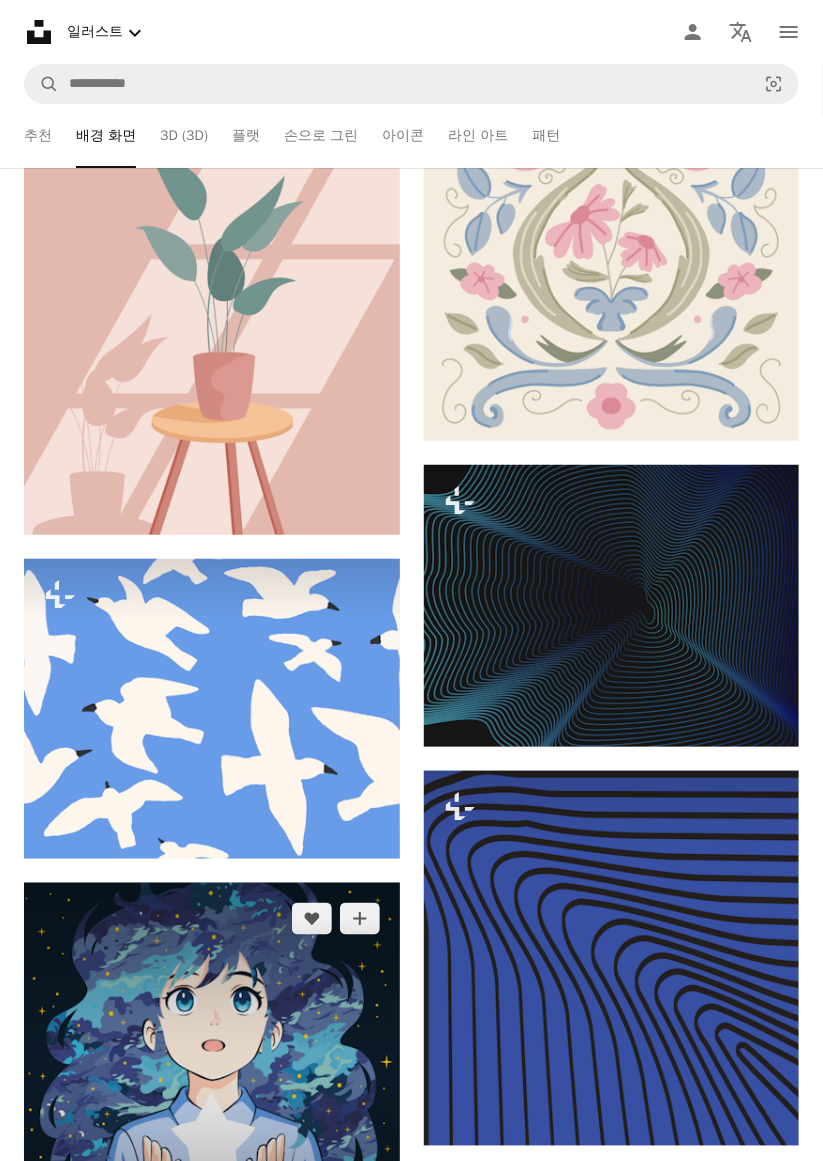 click at bounding box center (212, 1071) 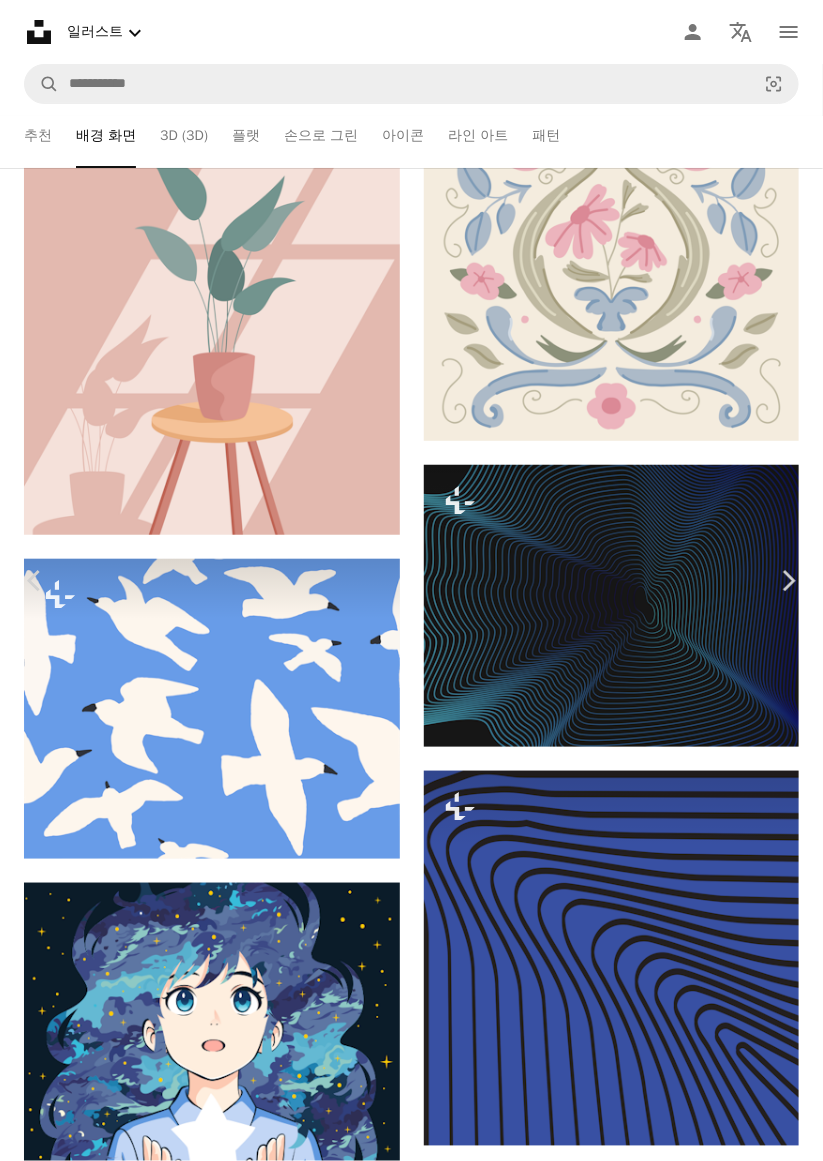 click on "An X shape Chevron left Chevron right ands 고용 가능 A checkmark inside of a circle A heart A plus sign 이미지 편집   Plus sign for Unsplash+ 무료 다운로드 Chevron down Zoom in 조회수 19,916 다운로드 68 소개 매체 일러스트 ,  배경 화면 A forward-right arrow 공유 Info icon 정보 More Actions Calendar outlined 1주 전 에 게시됨 Safety Unsplash 라이선스 하에서 무료로 사용 가능 벽지 아니메 소녀 파랑 구름 별 그림 희망 벡터 만화 새로운 희망 관련 무료 이미지 iStock에서 프리미엄 관련 이미지 찾아보기  |  코드 UNSPLASH20로 20% 할인 혜택 받기 관련 이미지 Plus sign for Unsplash+ A heart A plus sign Kyunghee Yim Unsplash+ 용 A lock   다운로드 Plus sign for Unsplash+ A heart A plus sign Cecilia Miraldi Unsplash+ 용 A lock   다운로드 Plus sign for Unsplash+ A heart A plus sign Kyunghee Yim Unsplash+ 용 A lock   다운로드 Plus sign for Unsplash+ A heart A plus sign Cecilia Miraldi Unsplash+ 용" at bounding box center (411, 3831) 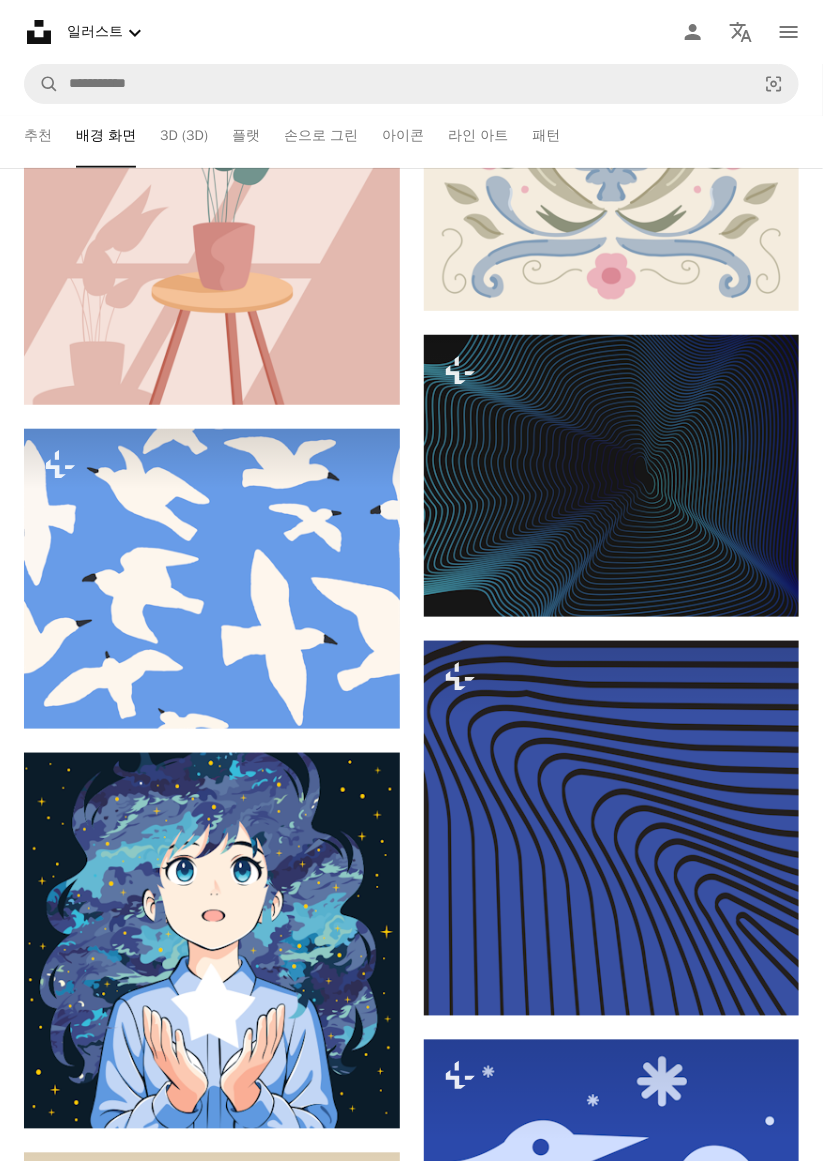 scroll, scrollTop: 23224, scrollLeft: 0, axis: vertical 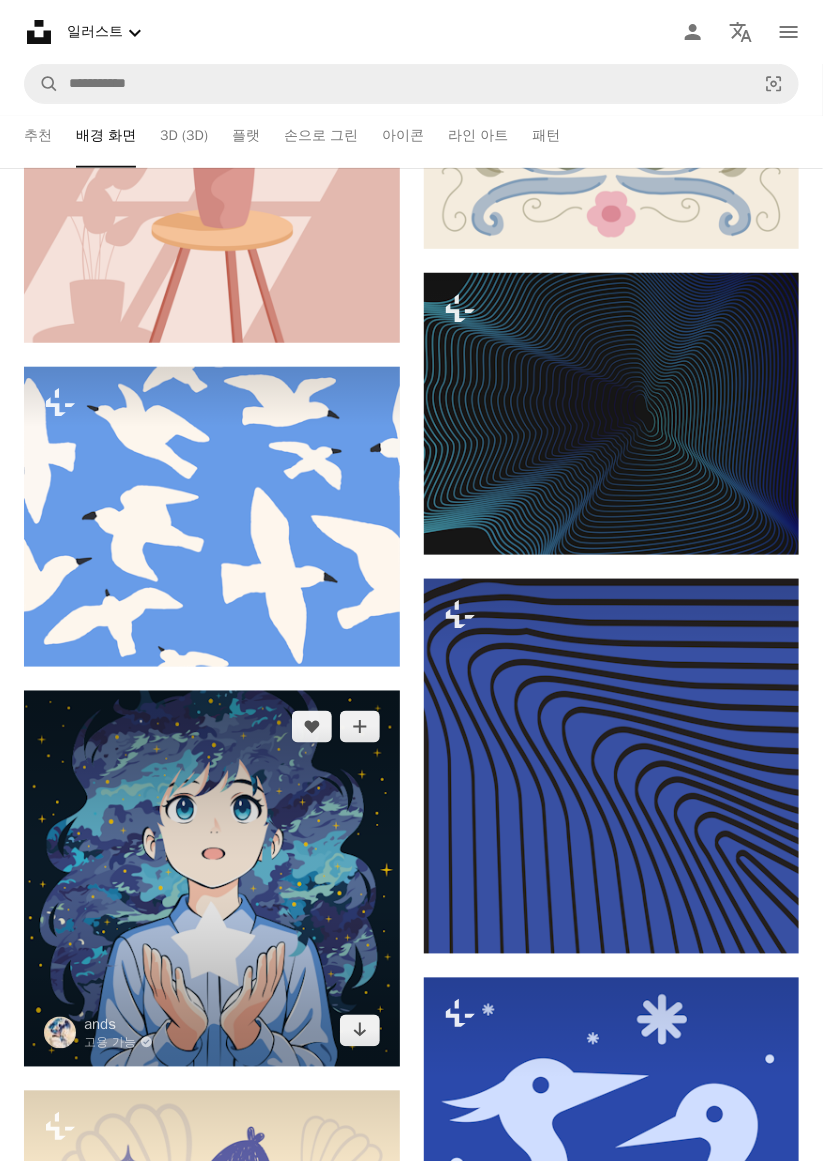 click at bounding box center [212, 879] 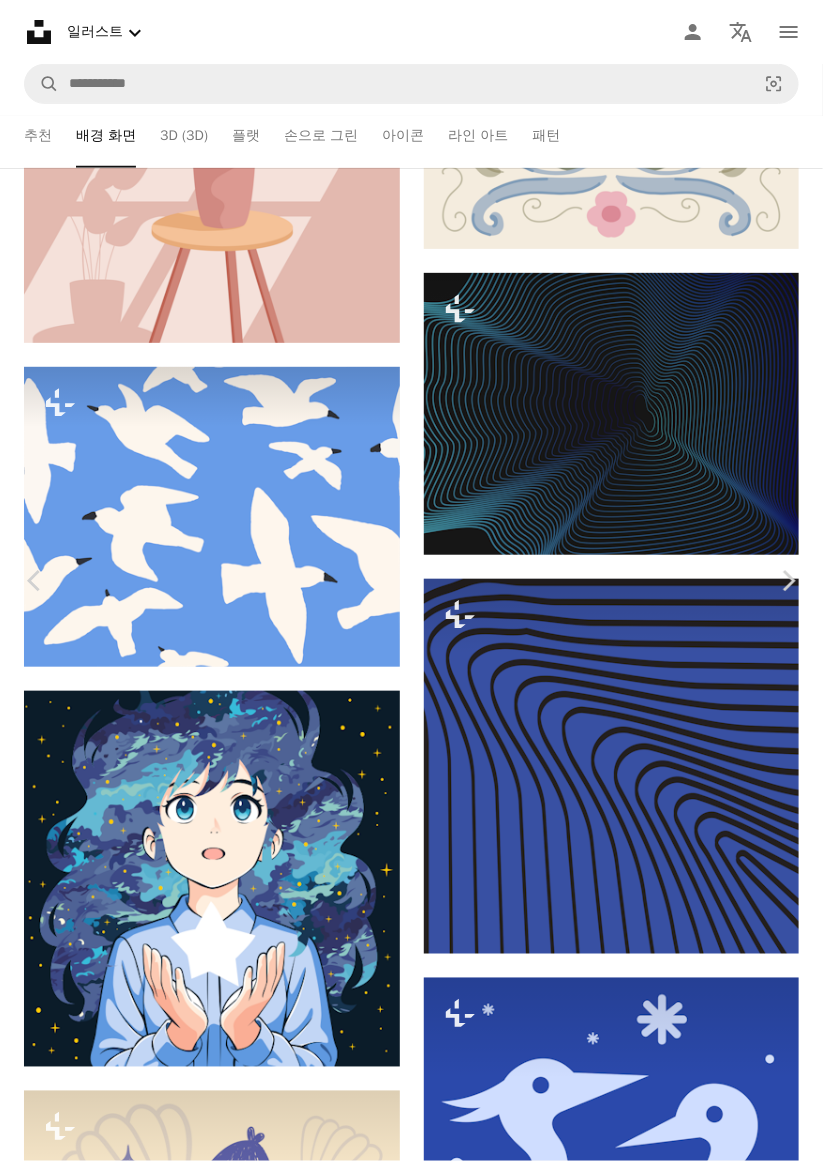 scroll, scrollTop: 9465, scrollLeft: 0, axis: vertical 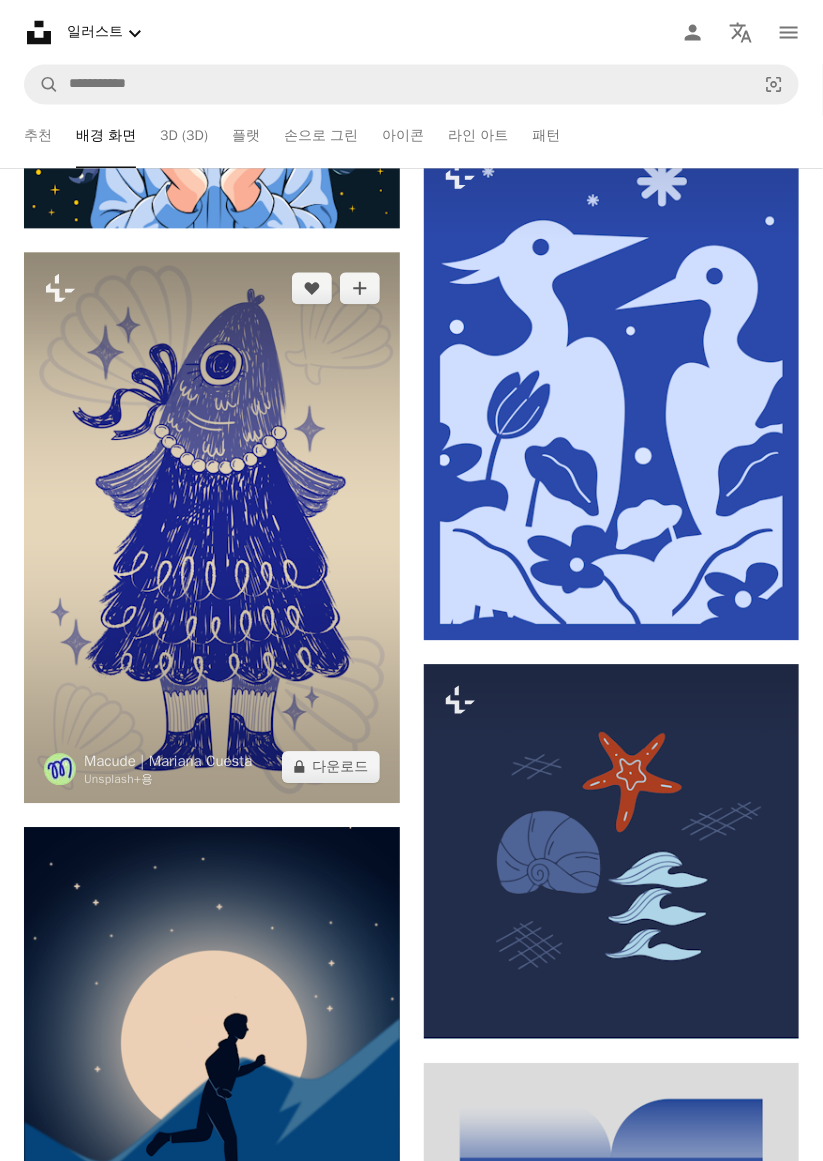 click at bounding box center (212, 527) 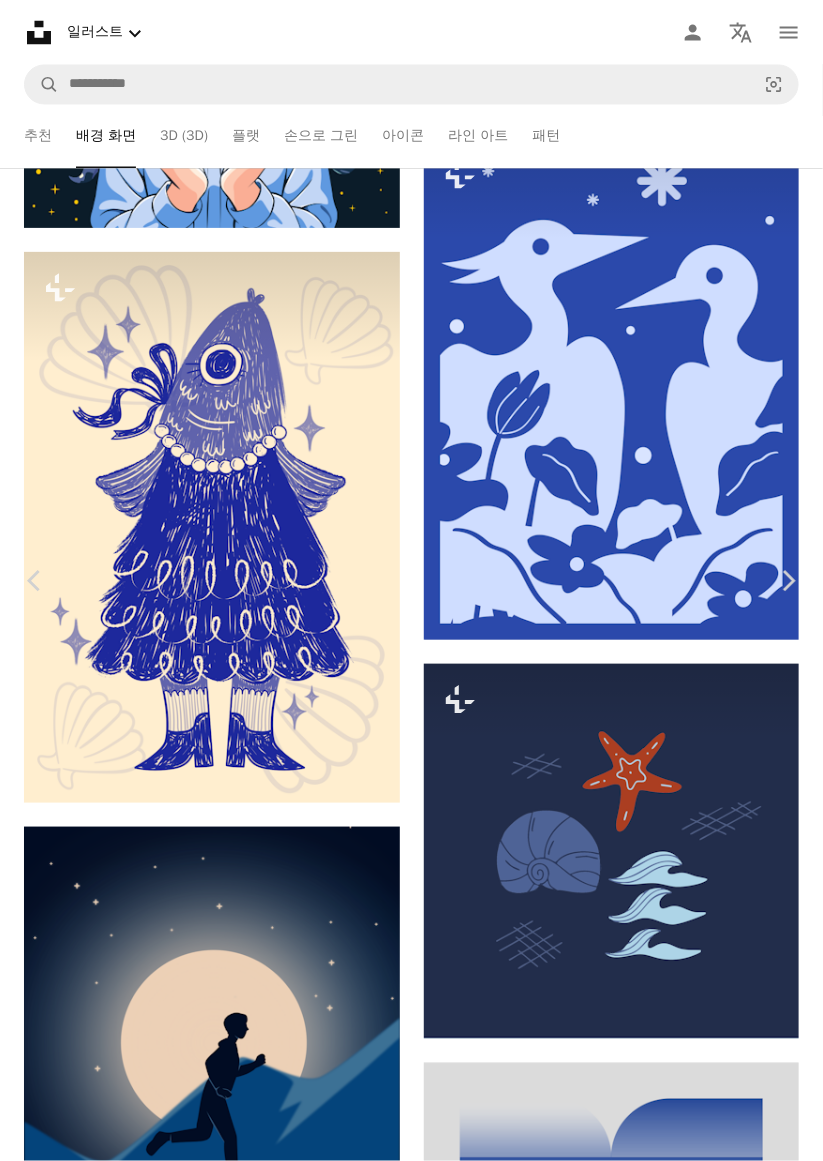 scroll, scrollTop: 2746, scrollLeft: 0, axis: vertical 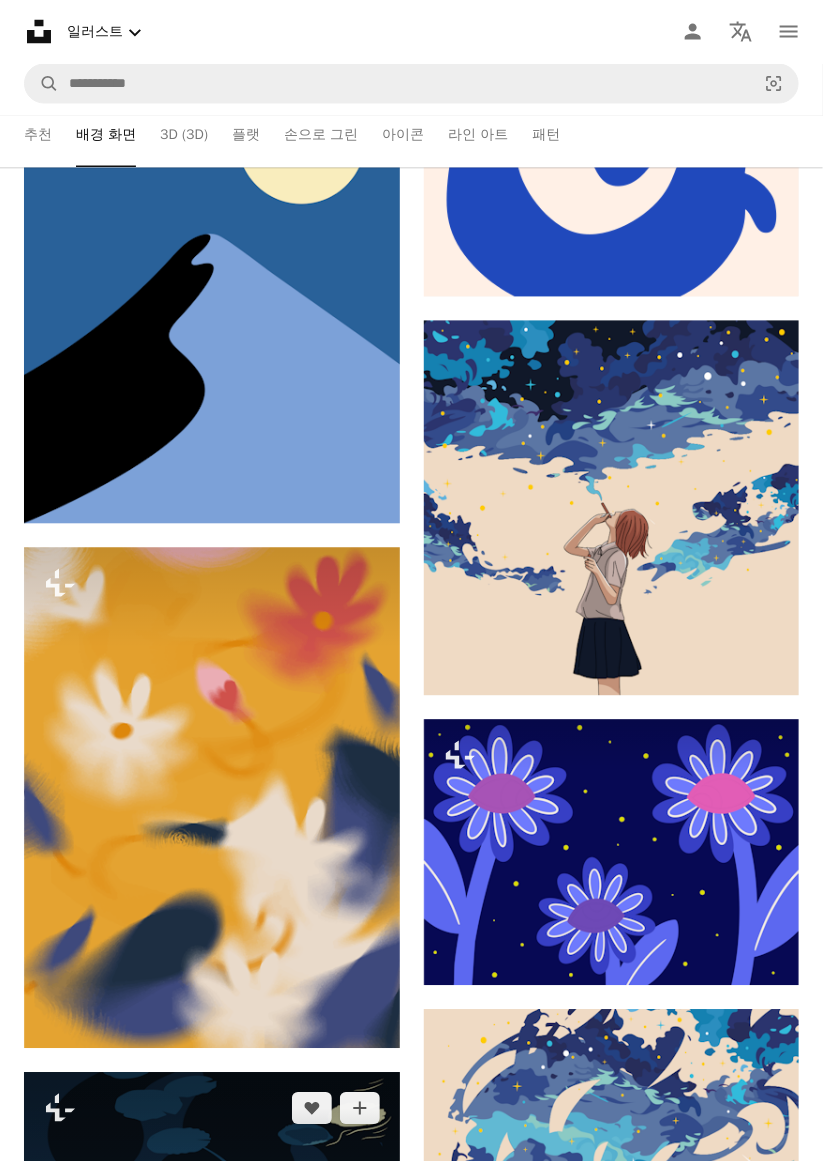 click at bounding box center (212, 1323) 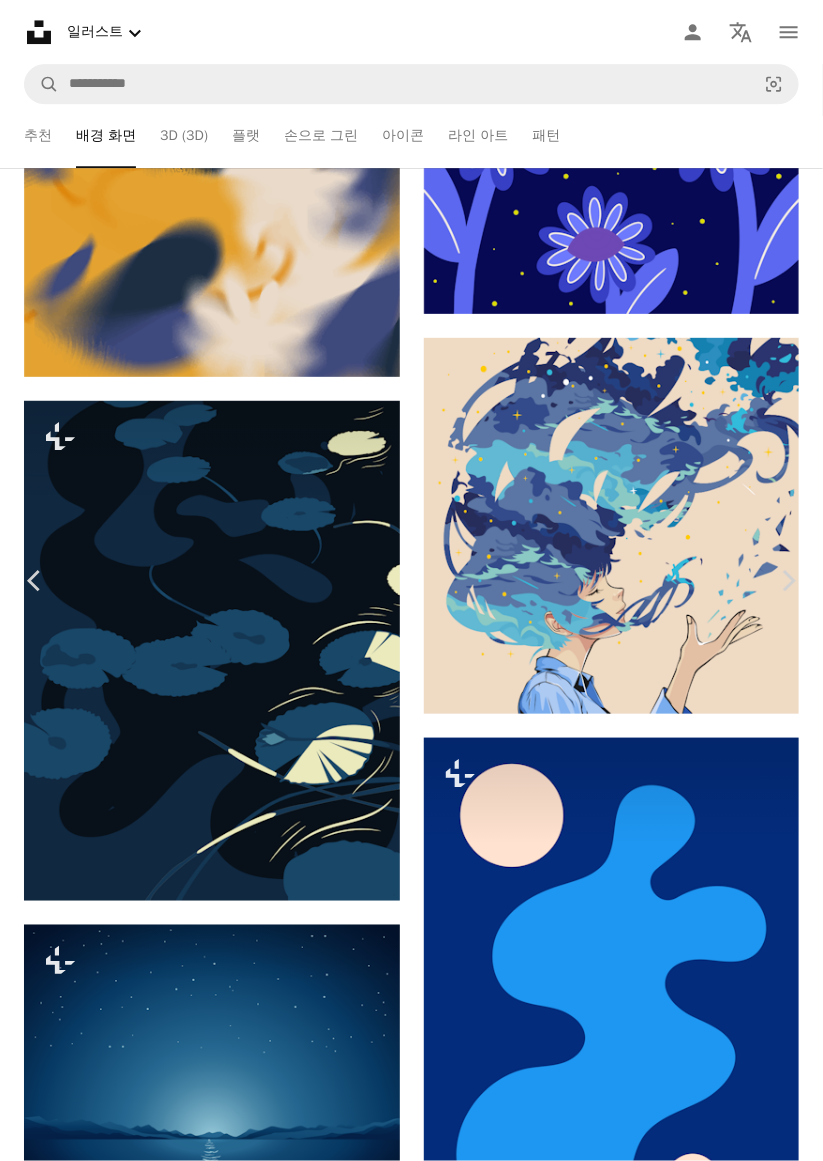scroll, scrollTop: 28954, scrollLeft: 0, axis: vertical 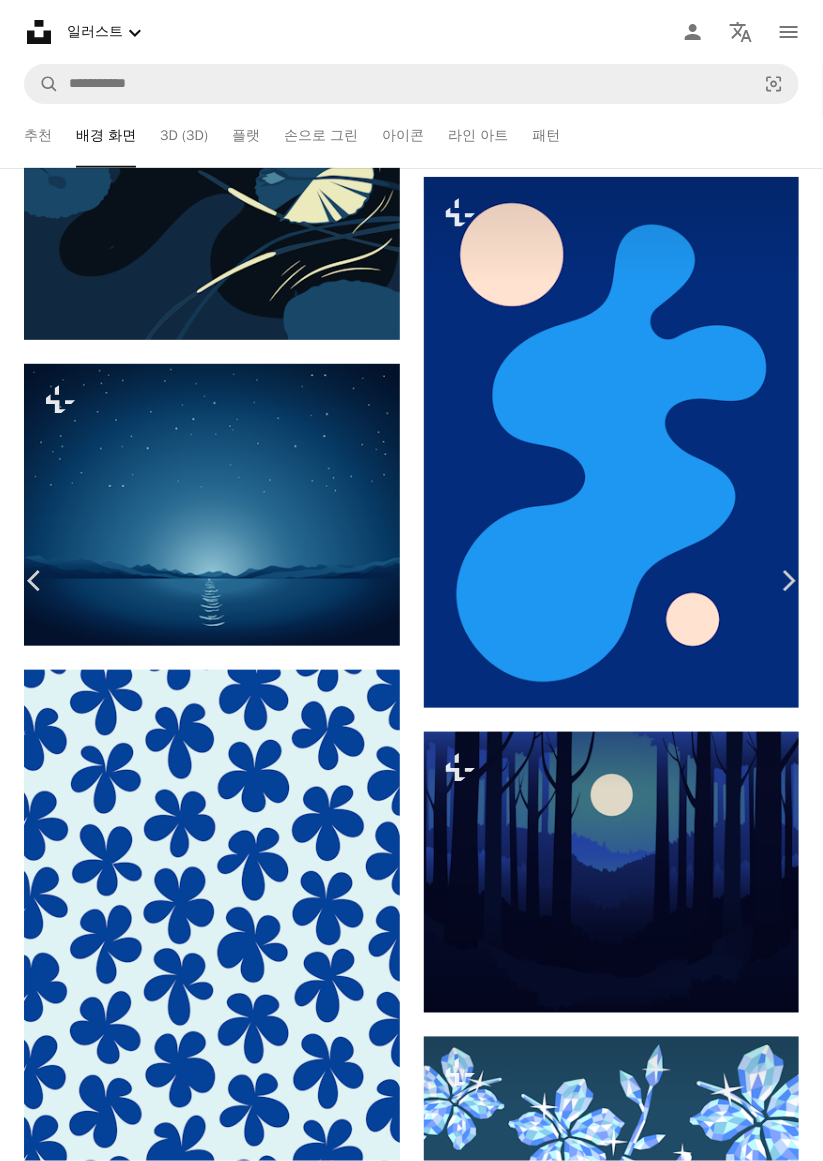 click on "An X shape Chevron left Chevron right Stacey Knipe Unsplash+ 용 A heart A plus sign 이미지 편집   Plus sign for Unsplash+ A lock   다운로드 Zoom in 소개 매체 일러스트 ,  배경 화면 A forward-right arrow 공유 More Actions Calendar outlined 2025년 4월 18일 에 게시됨 Safety Unsplash+ 라이선스 에 따른 라이선스 부여 벽지 어둠 밤 그림 다크 모드 월페이퍼 벡터 달빛 다크 모드 어두운 색상 릴리패드 어두운 색상 무료 사진 이 시리즈의 다른 콘텐츠 Chevron right Plus sign for Unsplash+ Plus sign for Unsplash+ 관련 이미지 Plus sign for Unsplash+ A heart A plus sign Prakasit Khuansuwan Unsplash+ 용 A lock   다운로드 Plus sign for Unsplash+ A heart A plus sign Stacey Knipe Unsplash+ 용 A lock   다운로드 Plus sign for Unsplash+ A heart A plus sign Chloé Unsplash+ 용 A lock   다운로드 Plus sign for Unsplash+ A heart A plus sign Naila Conita Unsplash+ 용 A lock   다운로드 Plus sign for Unsplash+ A heart Unsplash+" at bounding box center [411, 4593] 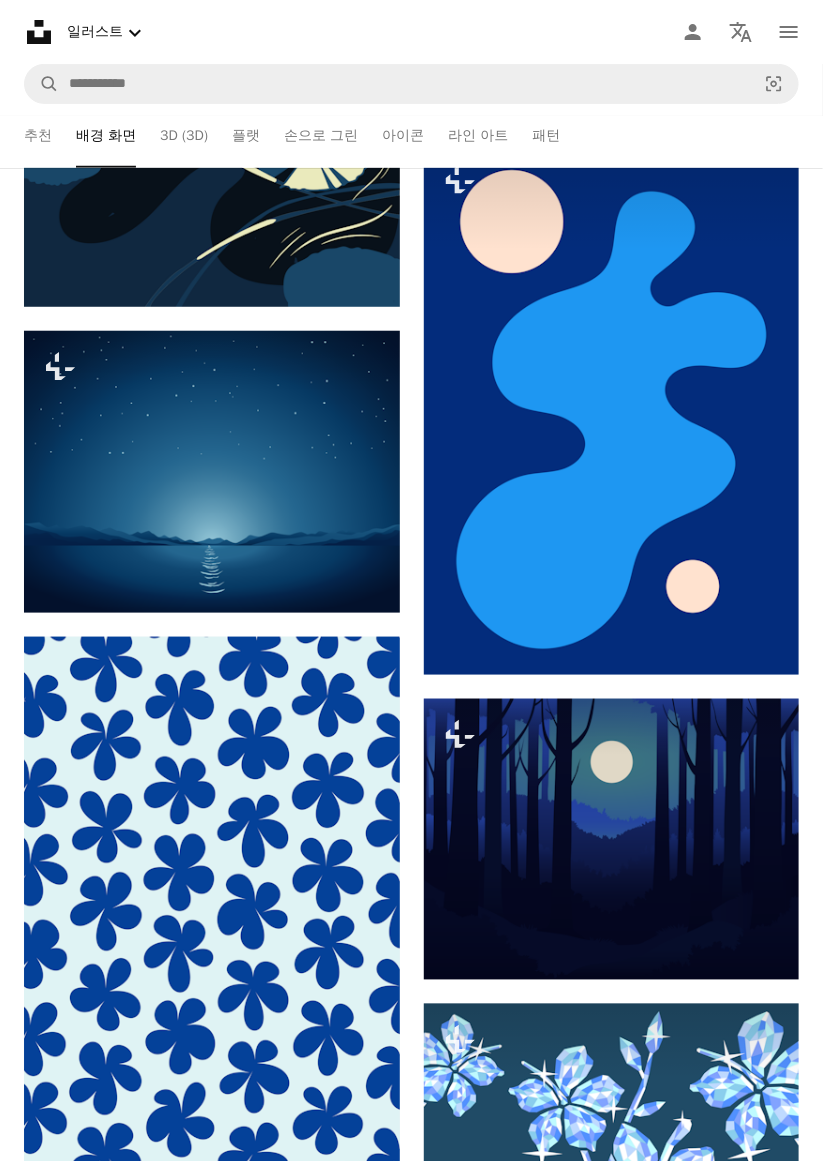 scroll, scrollTop: 28988, scrollLeft: 0, axis: vertical 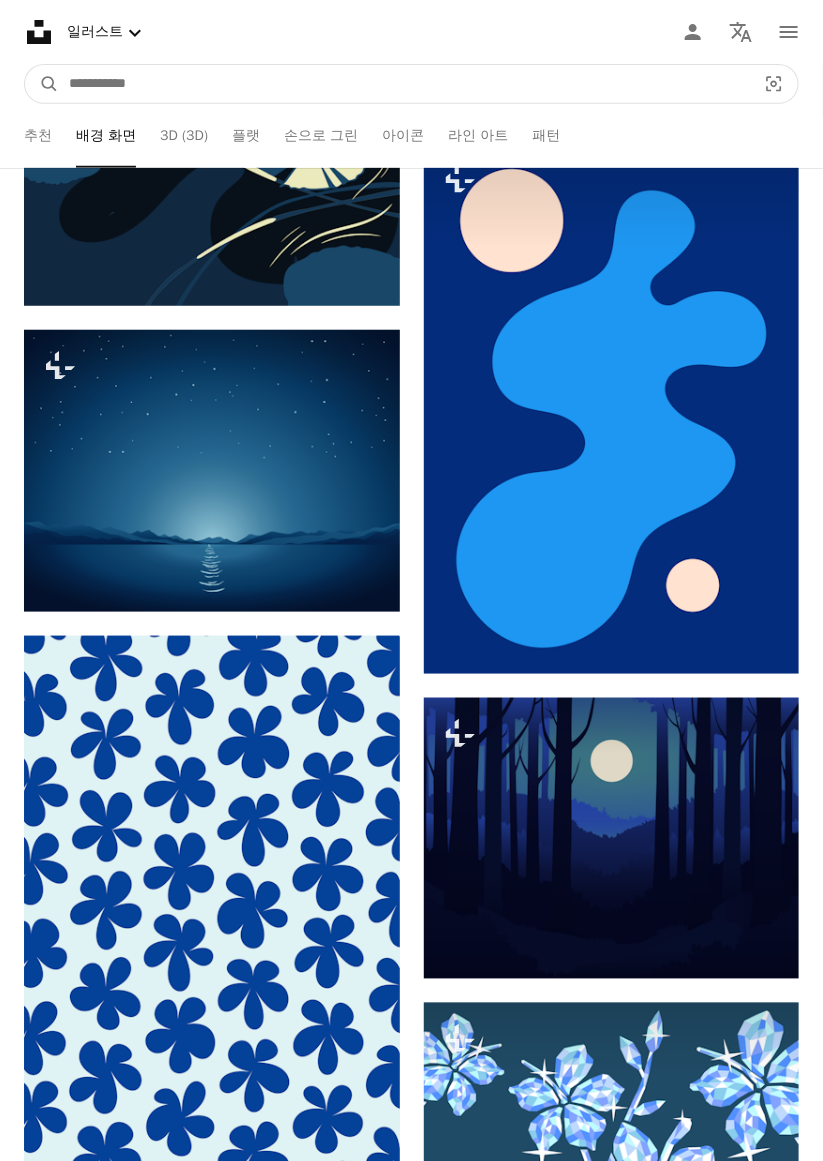 click at bounding box center [404, 84] 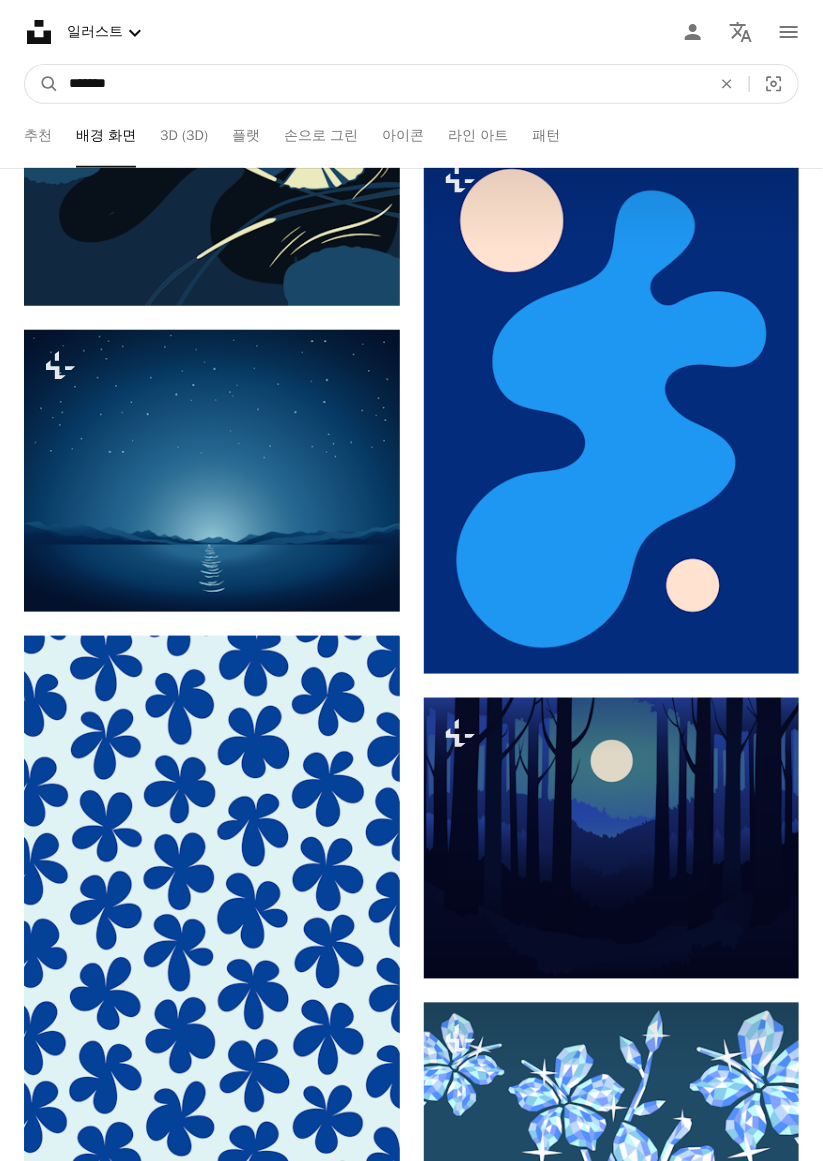 type on "*******" 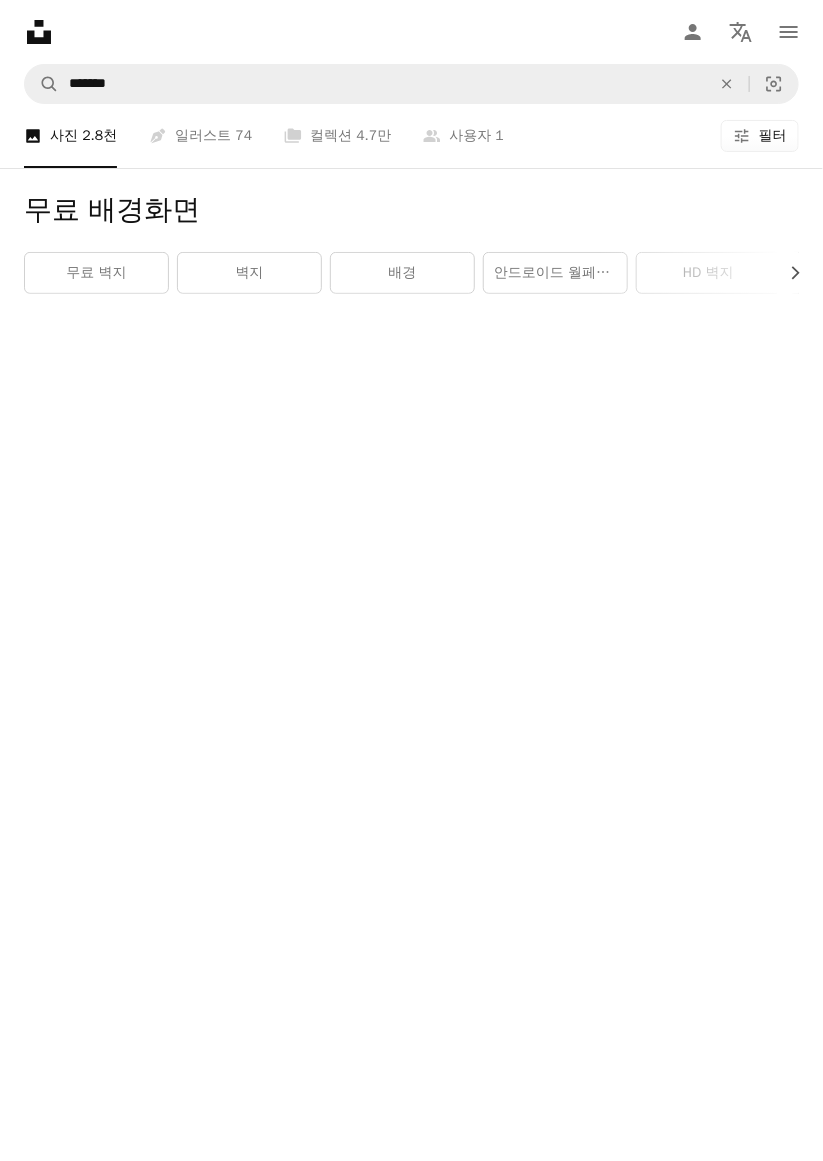 scroll, scrollTop: 0, scrollLeft: 0, axis: both 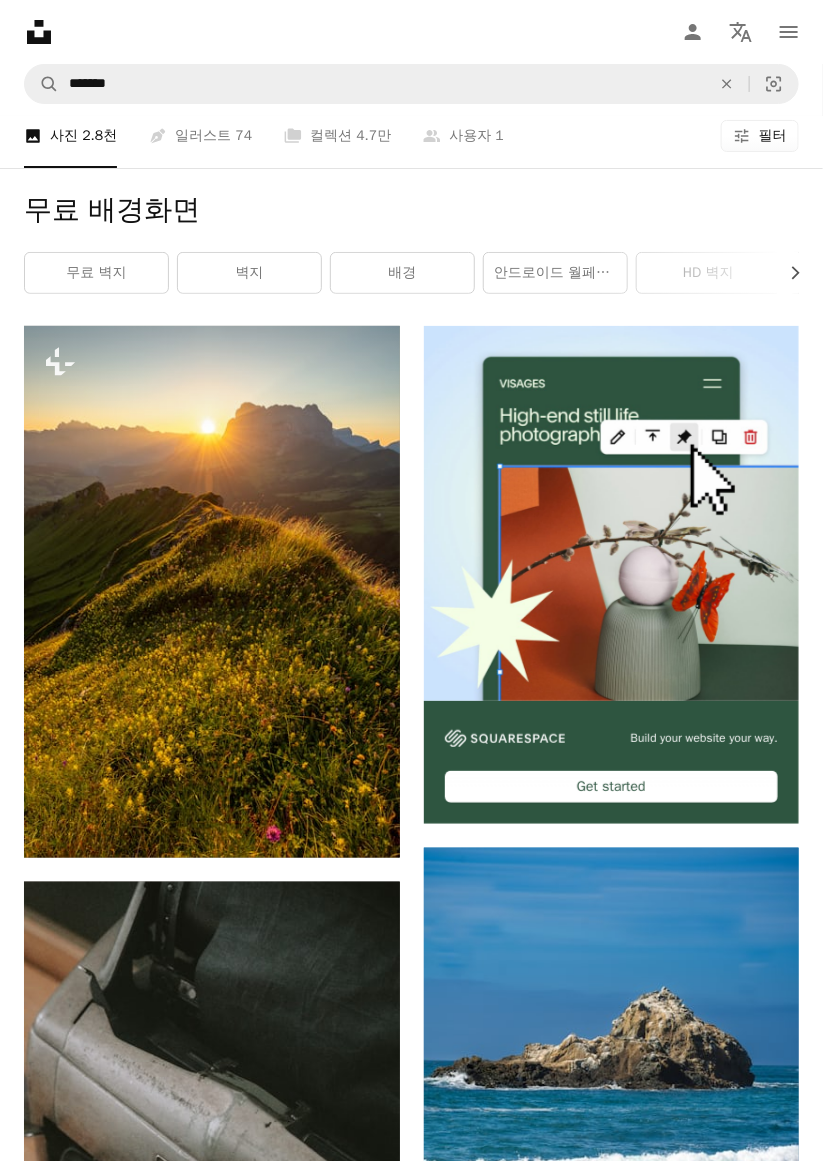 click on "필터" at bounding box center (773, 136) 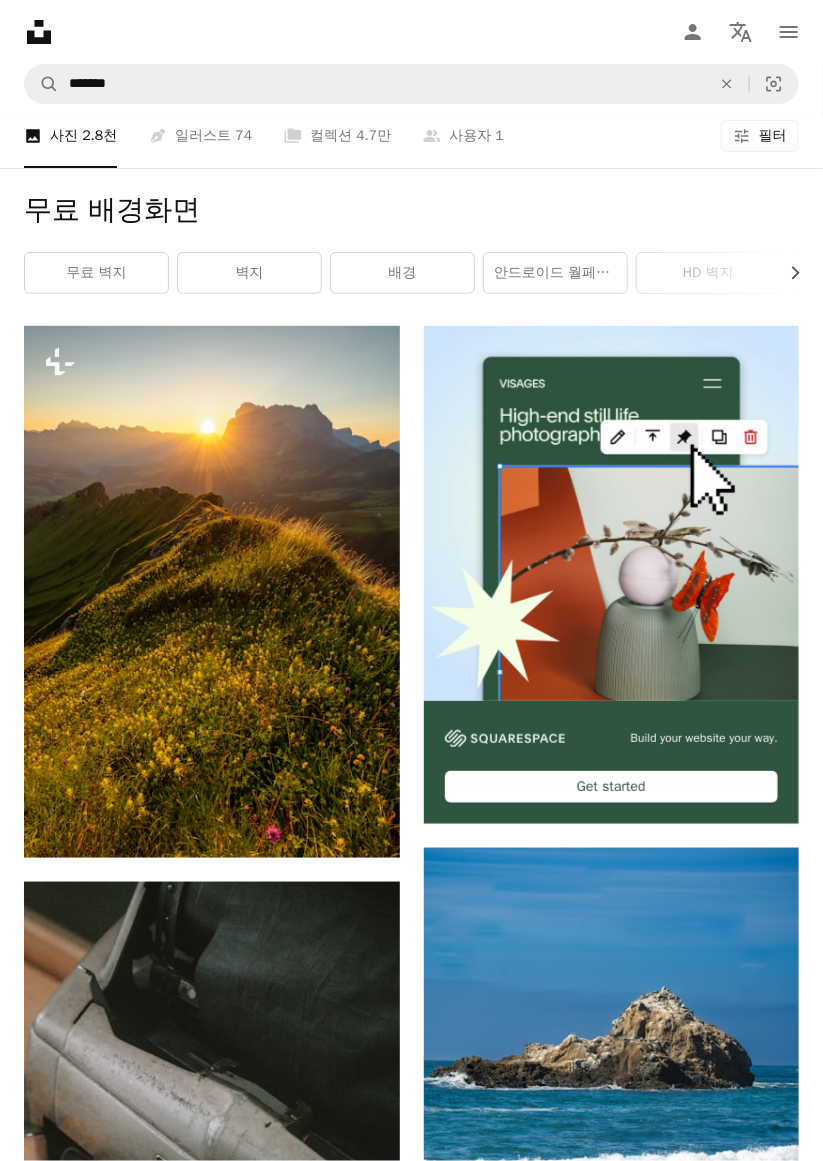 click on "무료" at bounding box center [411, 7027] 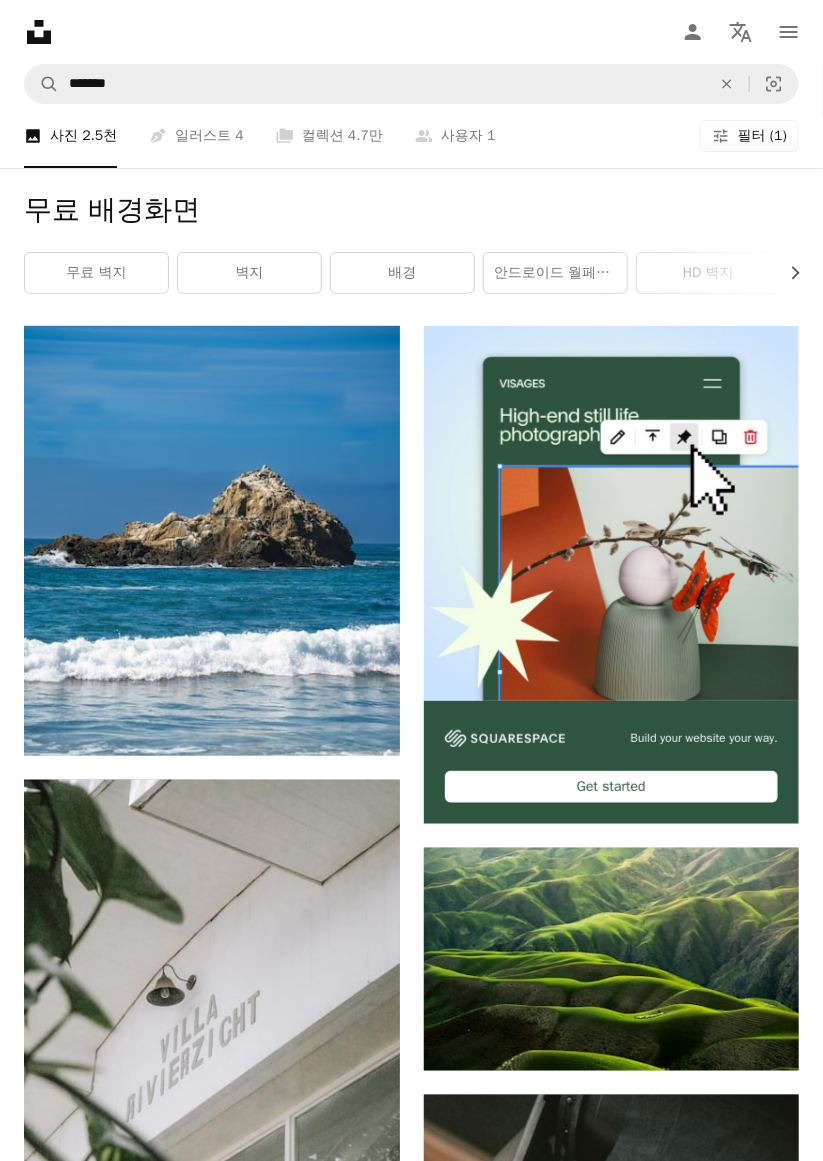 click on "무료 배경화면" at bounding box center (411, 210) 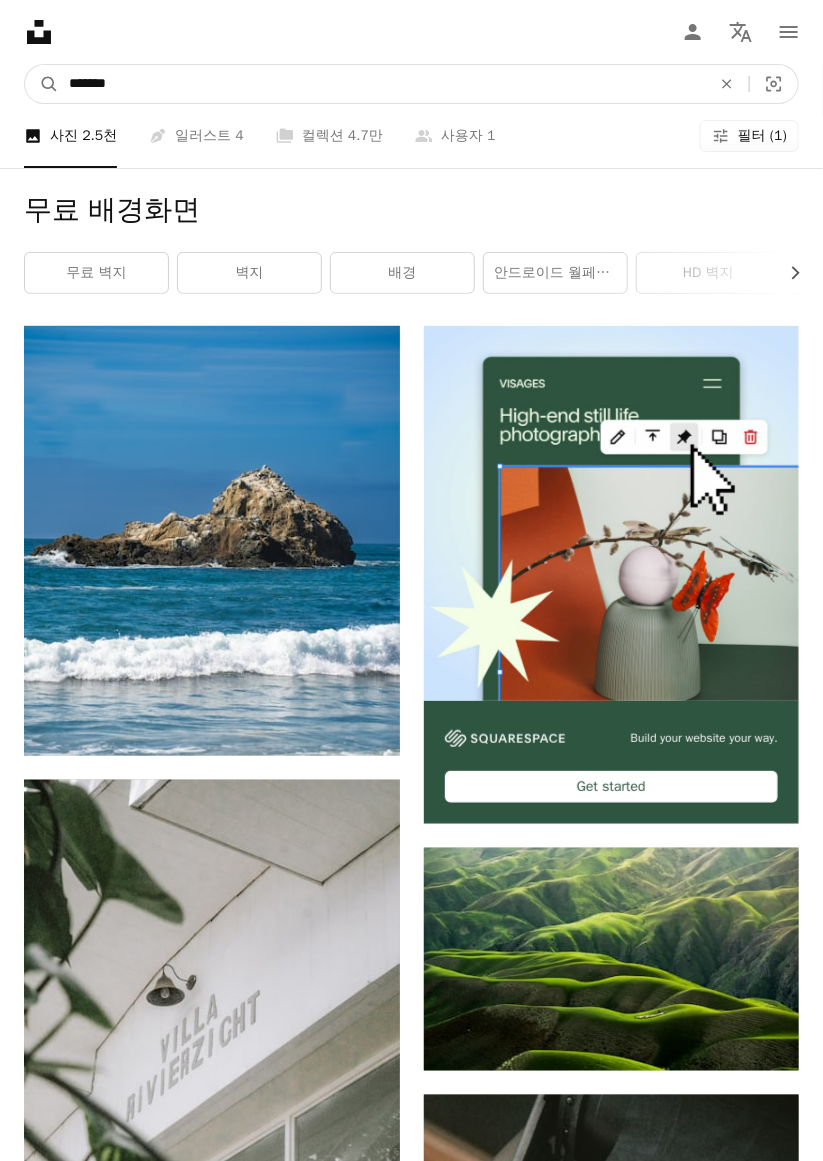 click on "*******" at bounding box center [382, 84] 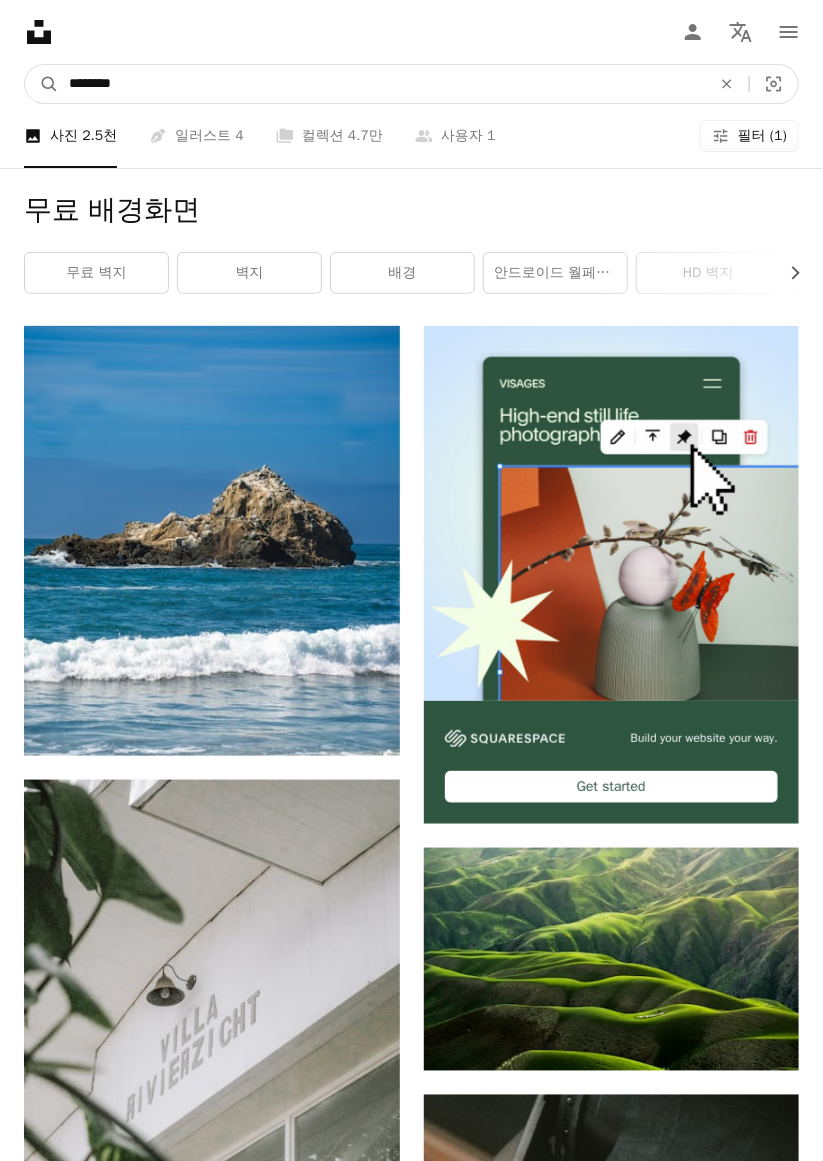 type on "********" 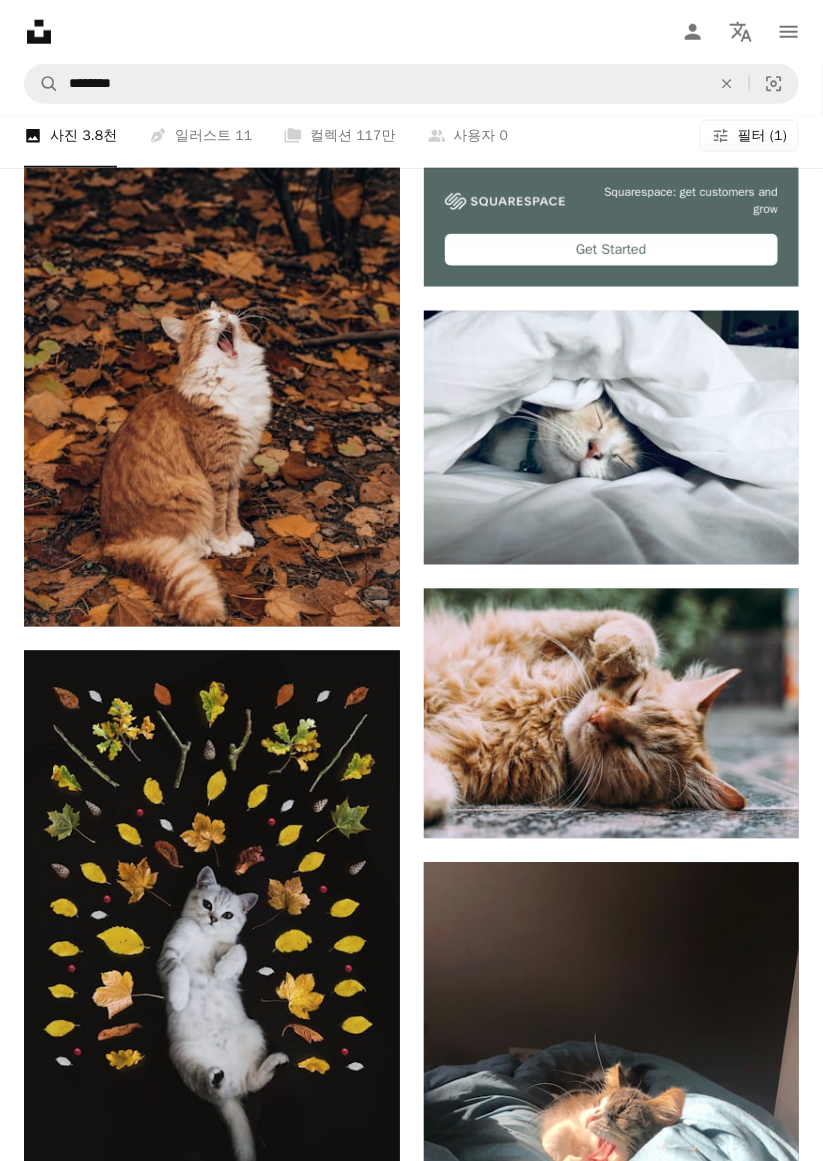 scroll, scrollTop: 541, scrollLeft: 0, axis: vertical 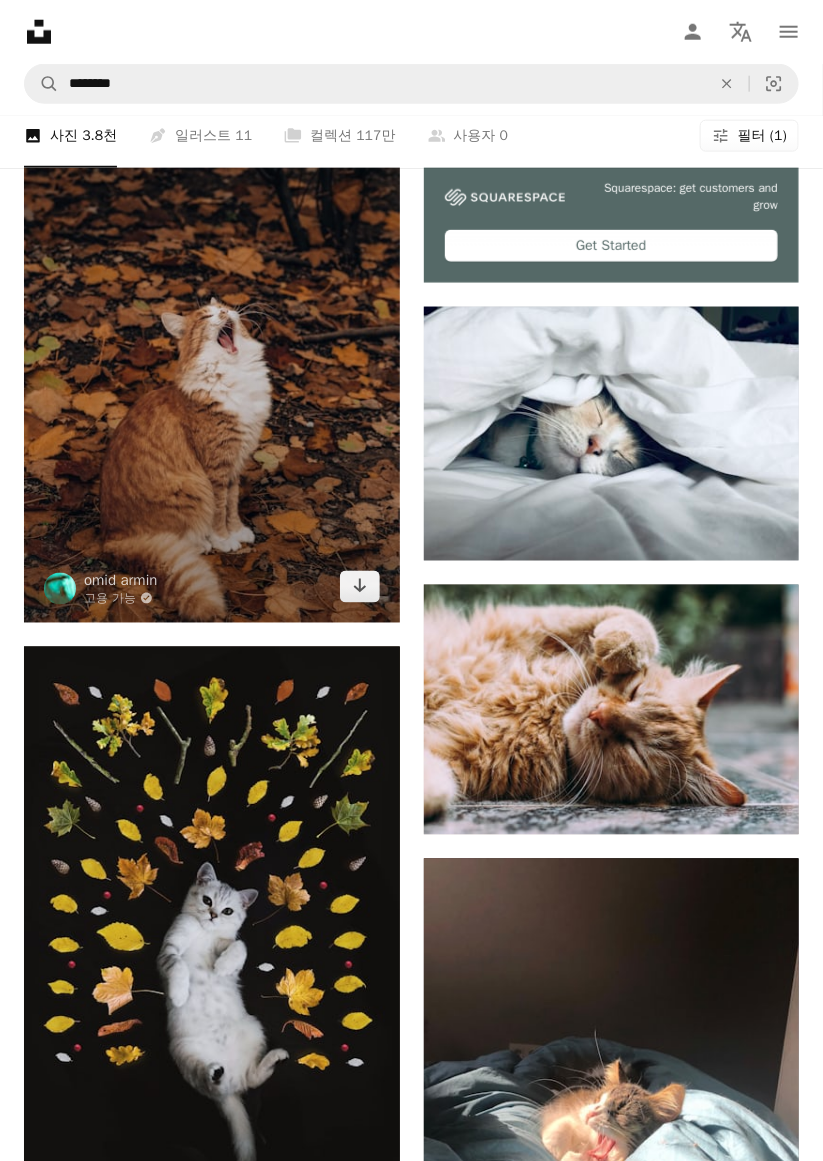 click at bounding box center [212, 341] 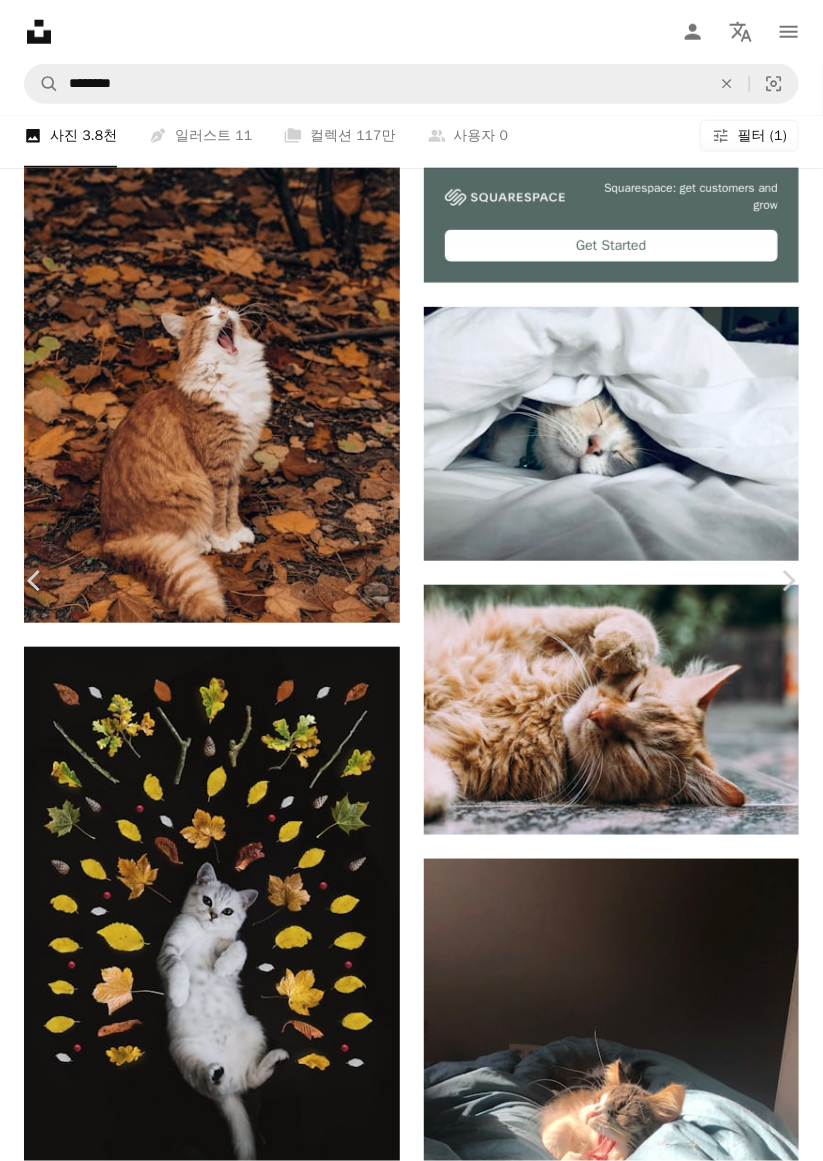 click on "An X shape Chevron left Chevron right omid armin 고용 가능 A checkmark inside of a circle A heart A plus sign 이미지 편집   Plus sign for Unsplash+ 무료 다운로드 Chevron down Zoom in ––– ––  –– ––– –––– –––– ––– ––  –– ––– –––– –––– ––– ––  –– ––– –––– –––– A forward-right arrow 공유 Info icon 정보 More Actions –––   – –––  – – ––  – ––––. ––– ––– ––––  –––– ––– ––– – –––– –––– ––– –––   –––– –––– iStock에서 프리미엄 관련 이미지 찾아보기  |  코드 UNSPLASH20로 20% 할인 혜택 받기 관련 이미지" at bounding box center (411, 5220) 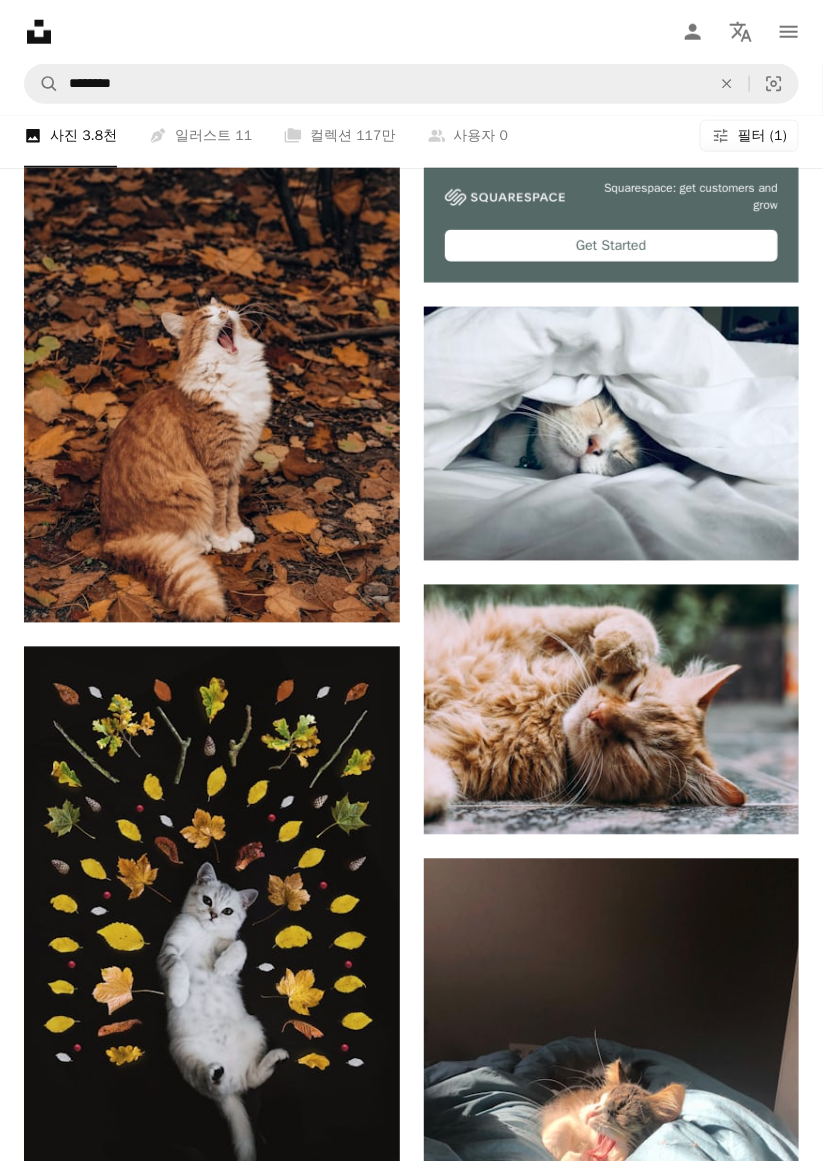click on "Pen Tool 일러스트   11" at bounding box center [200, 136] 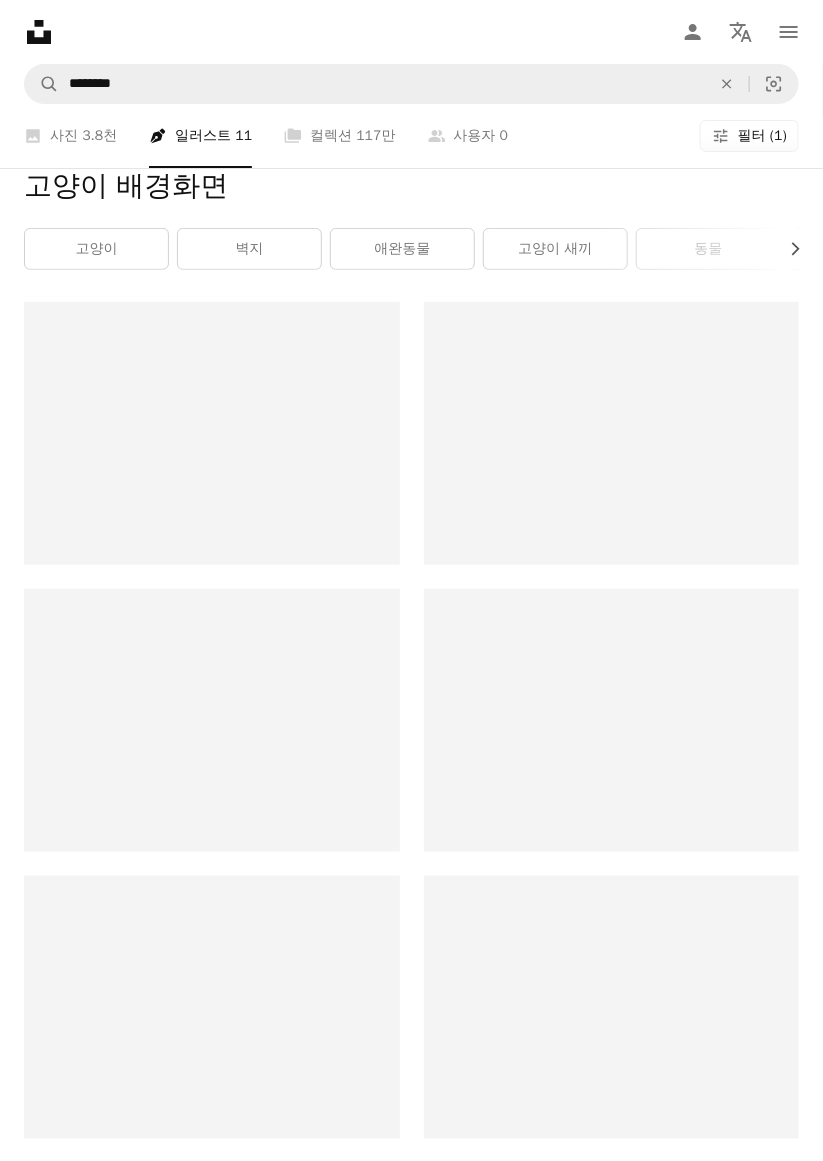scroll, scrollTop: 0, scrollLeft: 0, axis: both 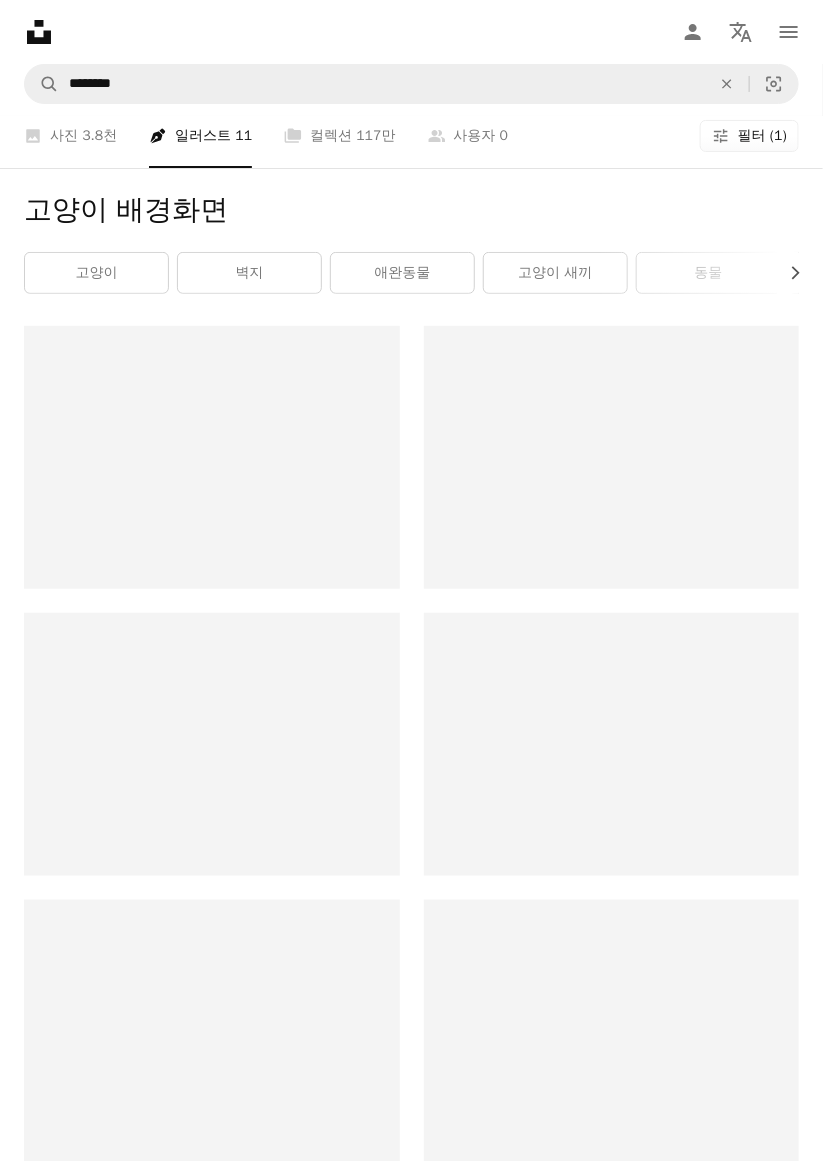 click at bounding box center [212, 457] 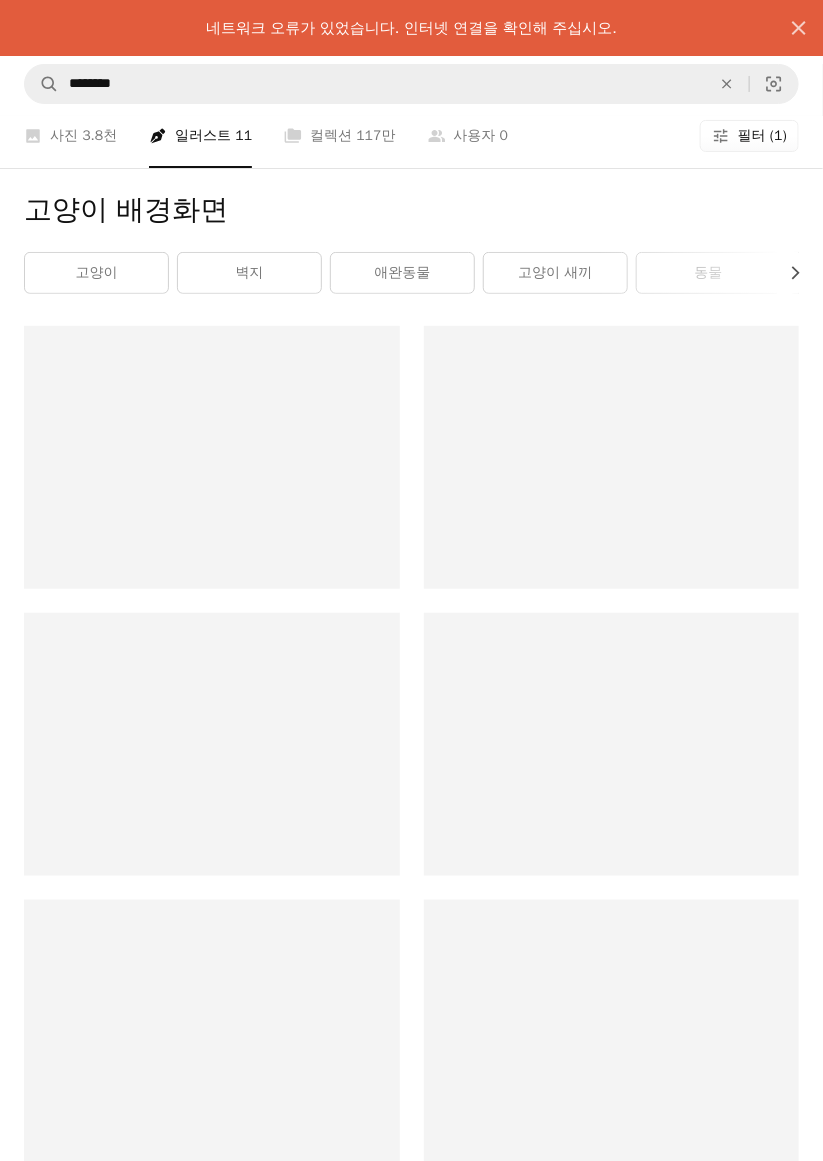 click on "Pen Tool 일러스트   11" at bounding box center [200, 136] 